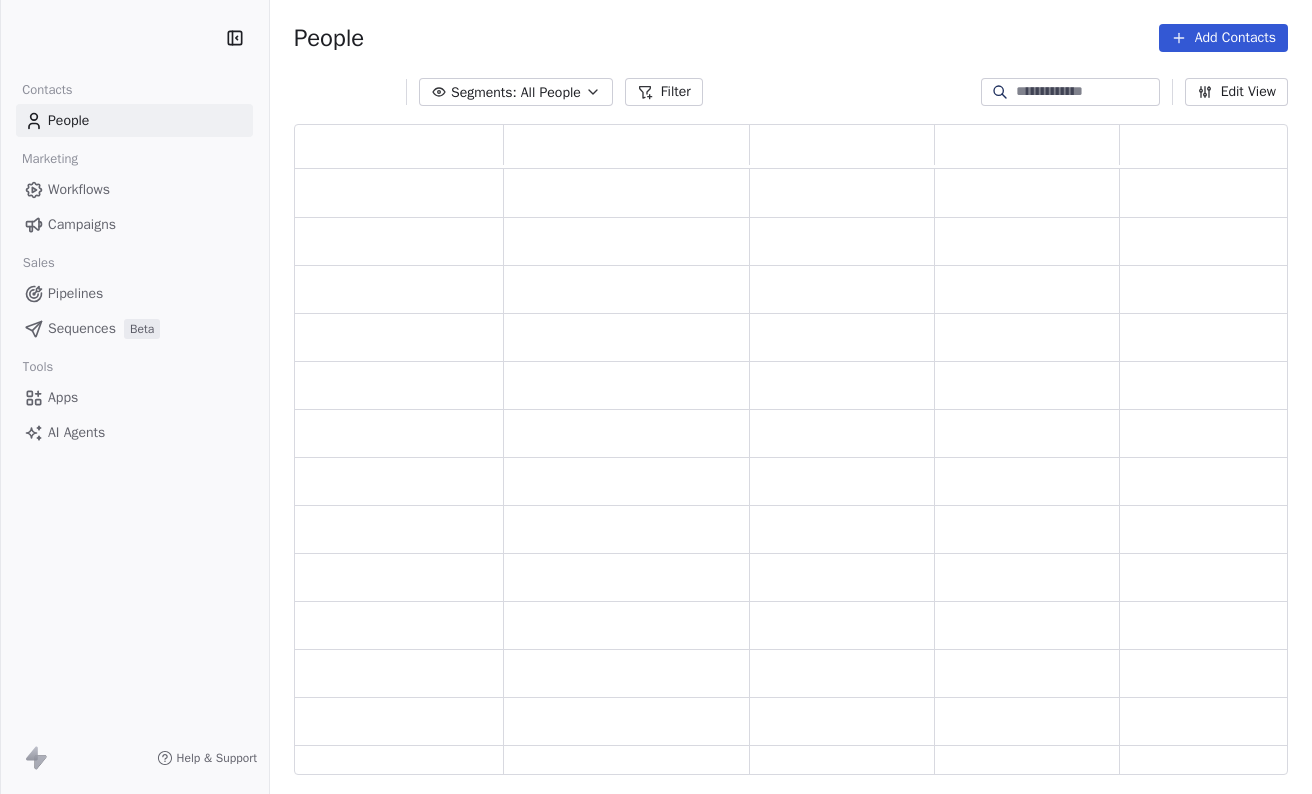scroll, scrollTop: 0, scrollLeft: 0, axis: both 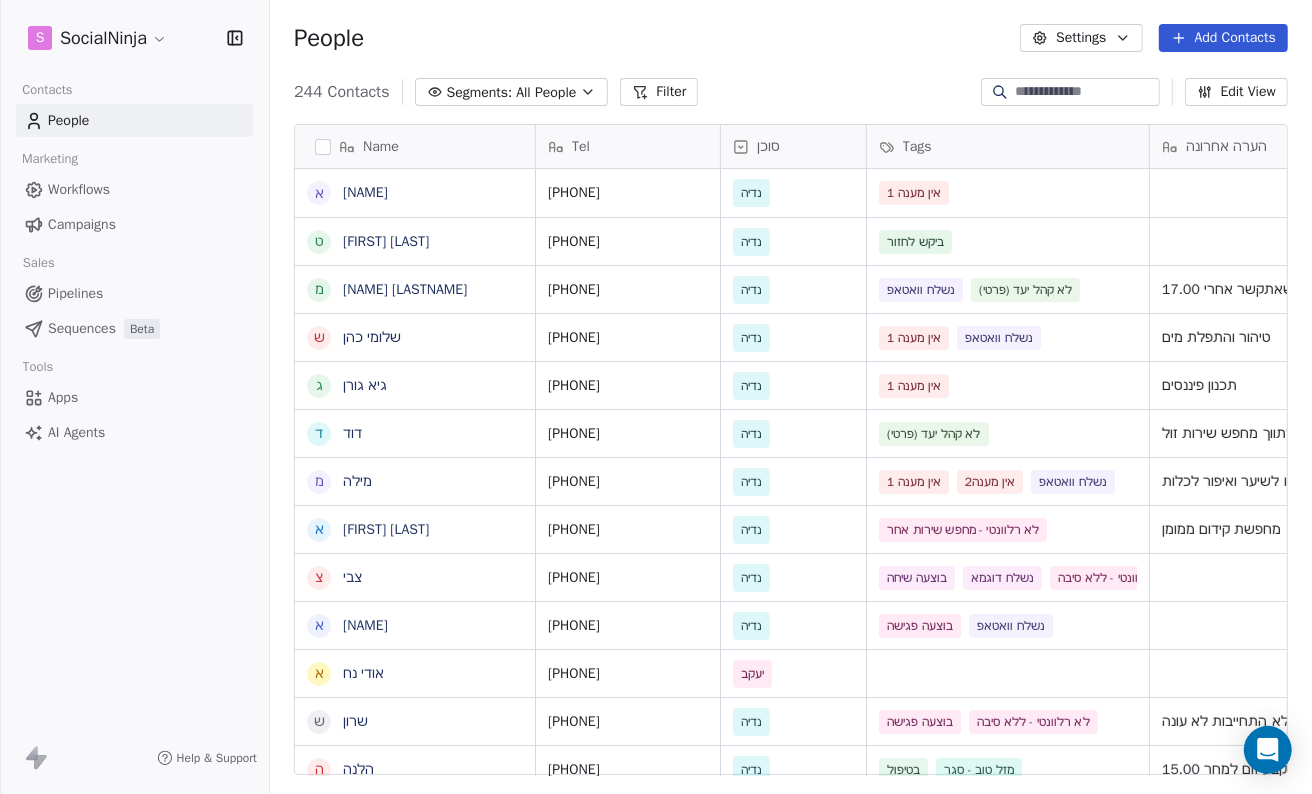 click on "Add Contacts" at bounding box center (1223, 38) 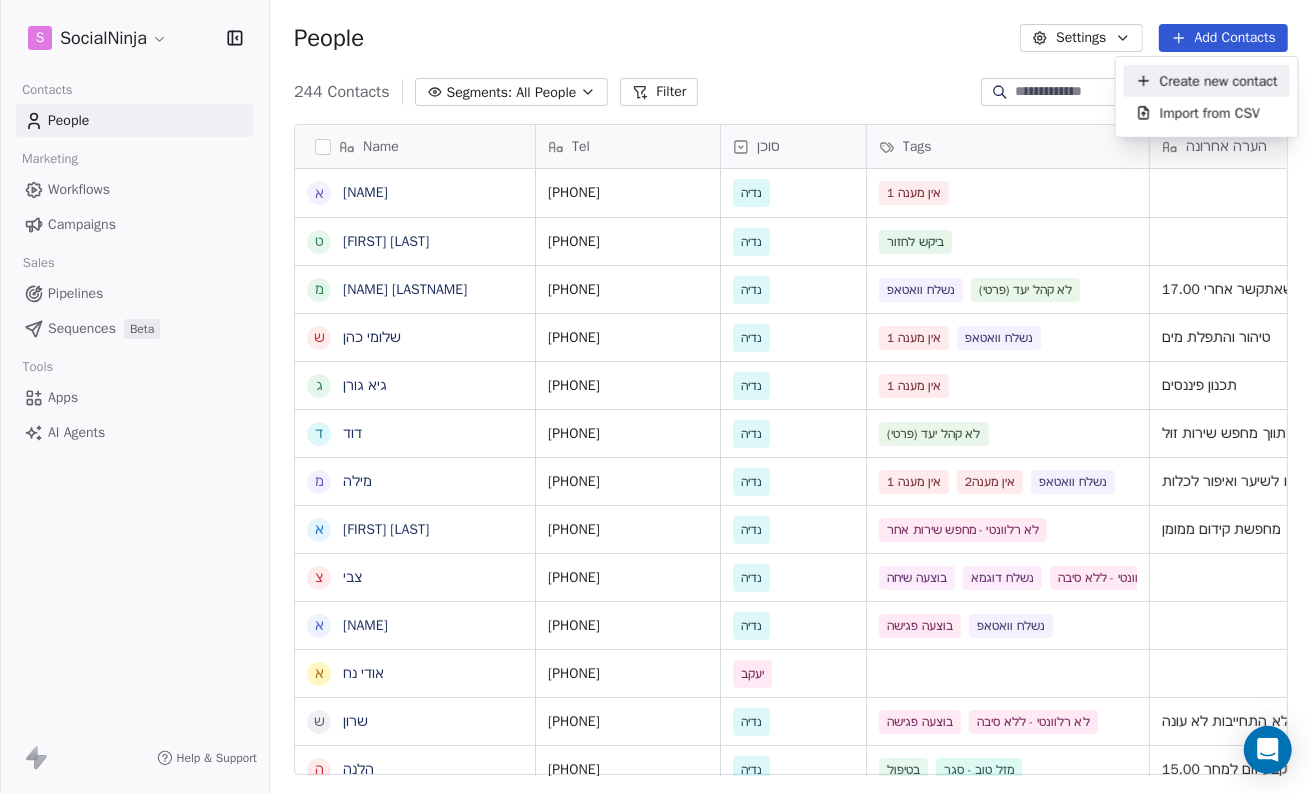 click on "Create new contact" at bounding box center (1219, 80) 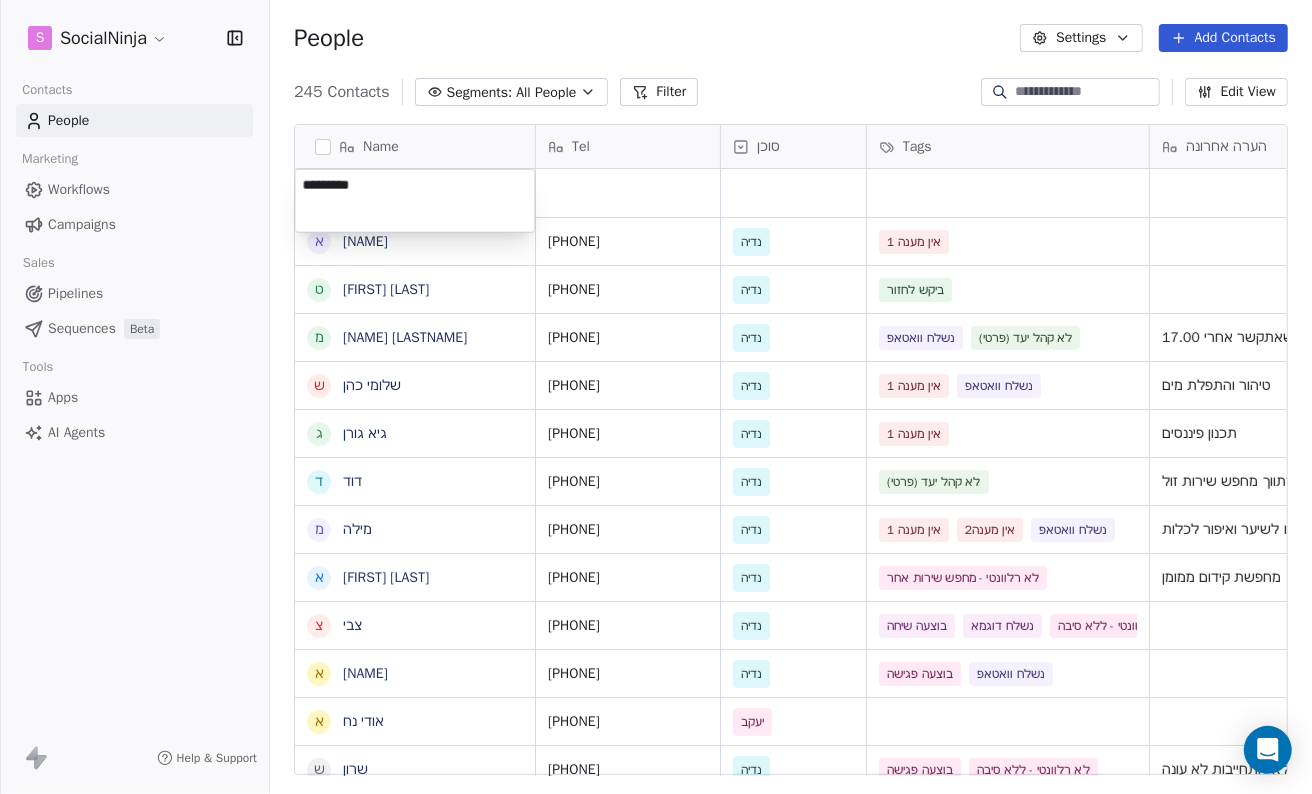type on "**********" 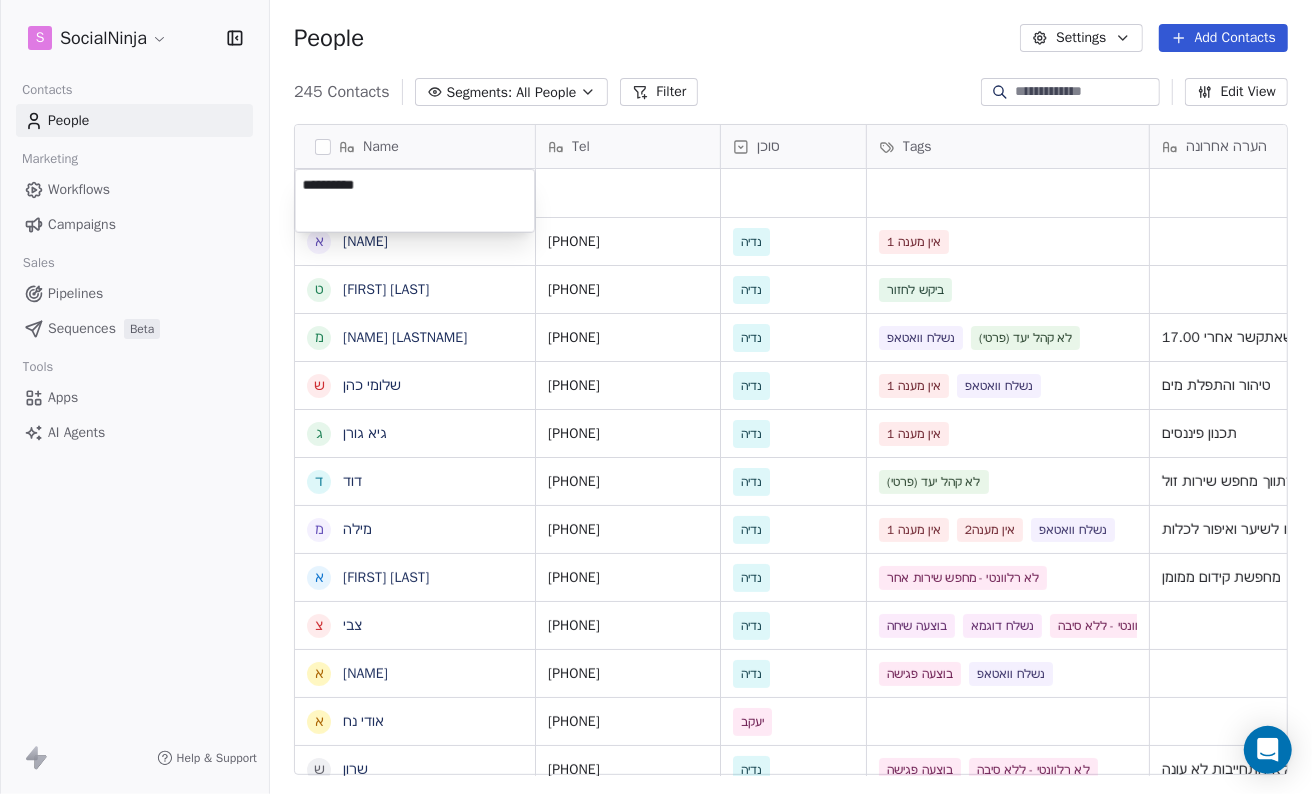 click on "S SocialNinja Contacts People Marketing Workflows Campaigns Sales Pipelines Sequences Beta Tools Apps AI Agents Help & Support People Settings  Add Contacts 245 Contacts Segments: All People Filter  Edit View Tag Add to Sequence Export Name א [NAME] [LASTNAME] ט [NAME] [LASTNAME] מ [NAME] [LASTNAME] ש [NAME] [LASTNAME] ג [NAME] [LASTNAME] ד [NAME] [LASTNAME] מ [NAME] [LASTNAME] א [NAME] [LASTNAME] צ [NAME] [LASTNAME] א [NAME] [LASTNAME] א [NAME] [LASTNAME] ש [NAME] [LASTNAME] ה [NAME] [LASTNAME] א [NAME] [LASTNAME] א [NAME] [LASTNAME] ק [NAME] [LASTNAME] א [NAME] [LASTNAME] ע [NAME] [LASTNAME] מ [NAME] [LASTNAME] מ [NAME] [LASTNAME] ג [NAME] [LASTNAME] ז [NAME] [LASTNAME] א [NAME] [LASTNAME] ל [NAME] [LASTNAME] ח [NAME] [LASTNAME] א [NAME] [LASTNAME] ק [NAME] [LASTNAME] א [NAME] [LASTNAME] אמיר דנצינגר י יניב צנחני ל ליאת ו [NAME] [LASTNAME] Tel סוכן Tags הערה אחרונה שם חברה Email Last Activity Date AST [PHONE] [NAME] אין מענה 1 [PHONE] [NAME] ביקש לחזור יעוץ עסקי [PHONE] [NAME] נשלח וואטאפ ספר [PHONE]" at bounding box center [656, 397] 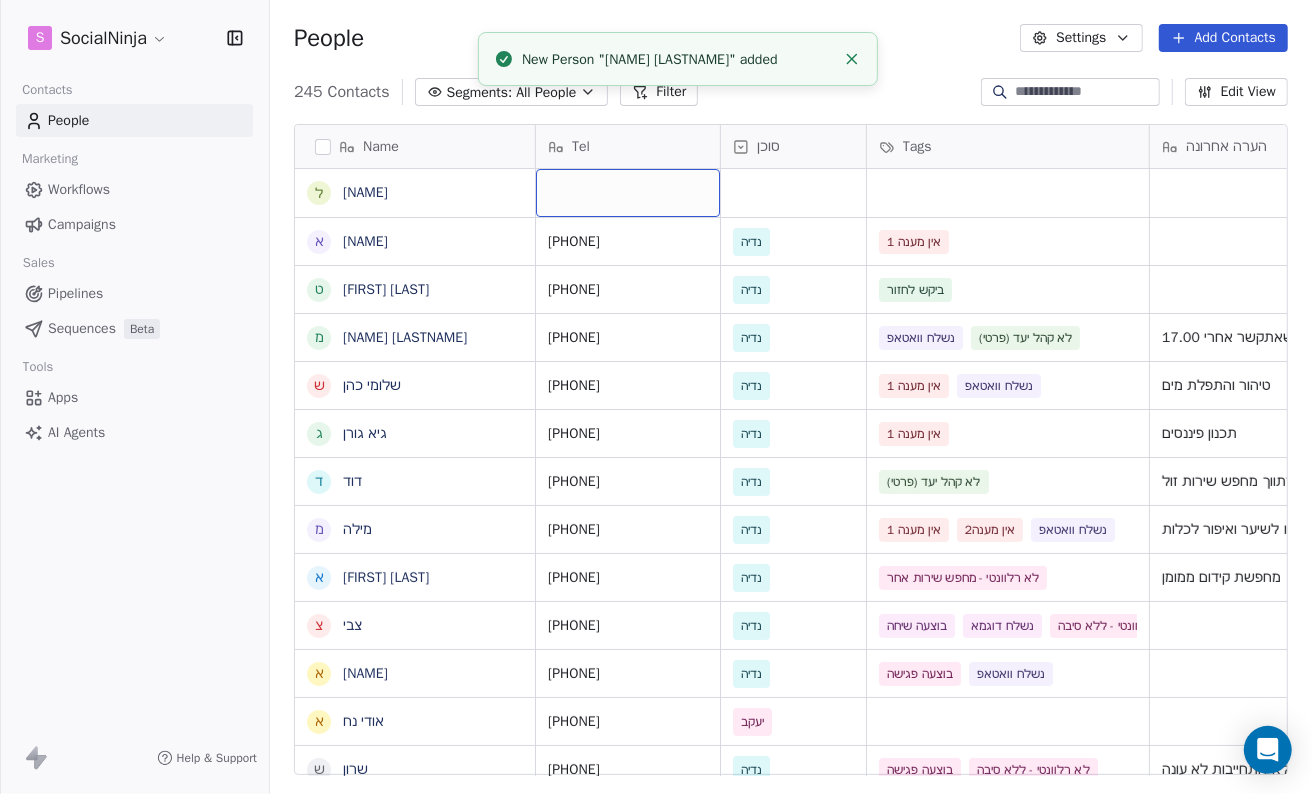 click at bounding box center [628, 193] 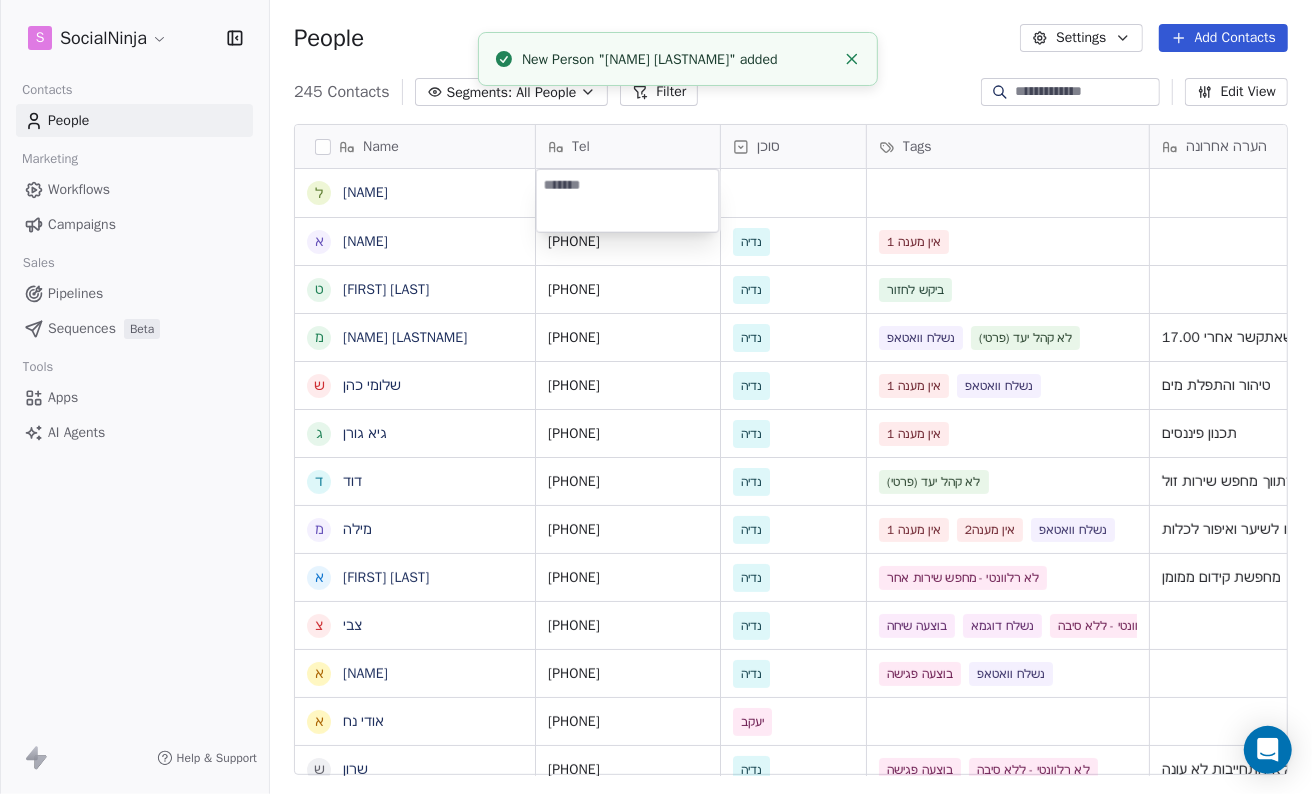type on "**********" 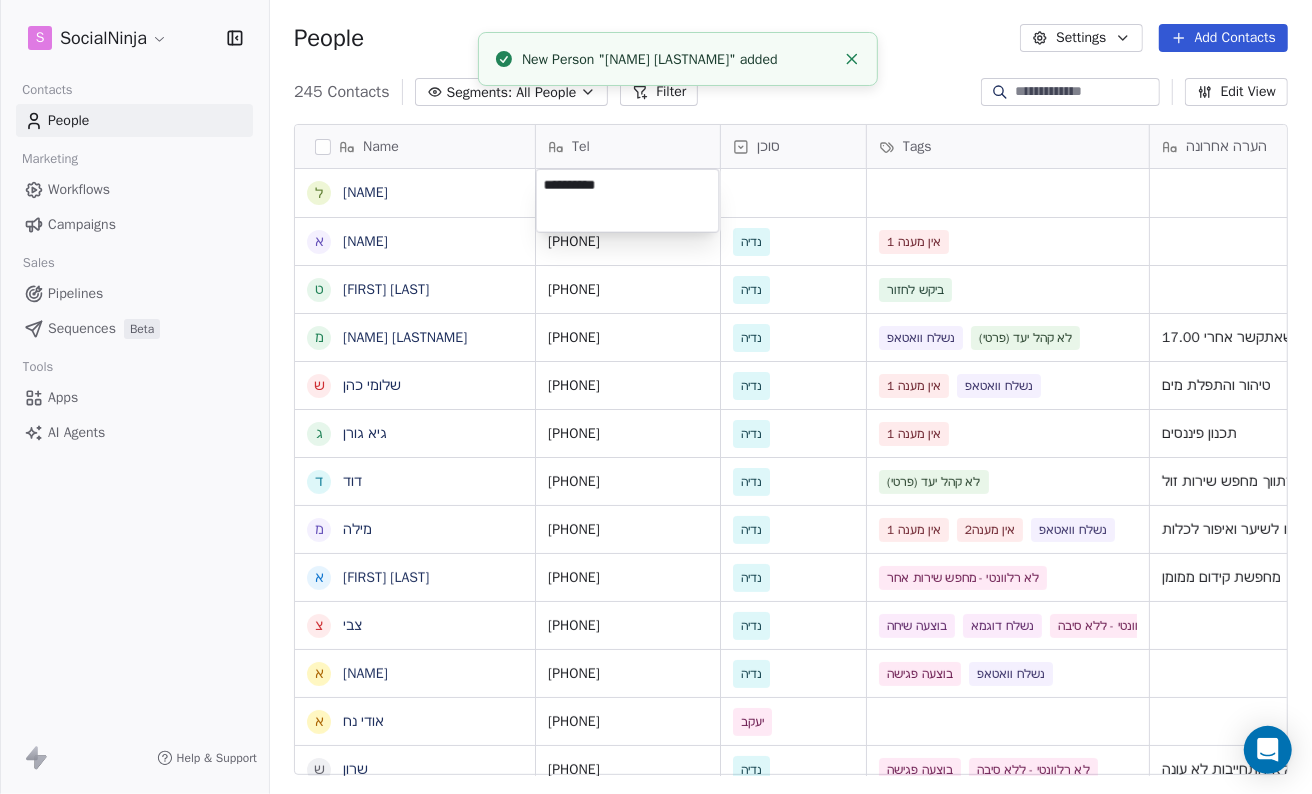 click on "S SocialNinja Contacts People Marketing Workflows Campaigns Sales Pipelines Sequences Beta Tools Apps AI Agents Help & Support People Settings Add Contacts 245 Contacts Segments: All People Filter Edit View Tag Add to Sequence Export Name ל [NAME] א [NAME] ט [NAME] מ [NAME] ש [NAME] ג [NAME] ד [NAME] מ [NAME] א [NAME] צ [NAME] א [NAME] א [NAME] ש [NAME] ה [NAME] א [NAME] א [NAME] ק [NAME] א [NAME] ע [NAME] מ [NAME] מ [NAME] ג [NAME] ז [NAME] א [NAME] ל [NAME] ח [NAME] א [NAME] ק [NAME] א [NAME] י [NAME] ל [NAME] ו [NAME] Tel סוכן Tags הערה אחרונה שם חברה Email Last Activity Date AST [PHONE] [NAME] אין מענה 1 [PHONE] [NAME] ביקש לחזור יעוץ עסקי [PHONE] [NAME] ספר [NAME]" at bounding box center [656, 397] 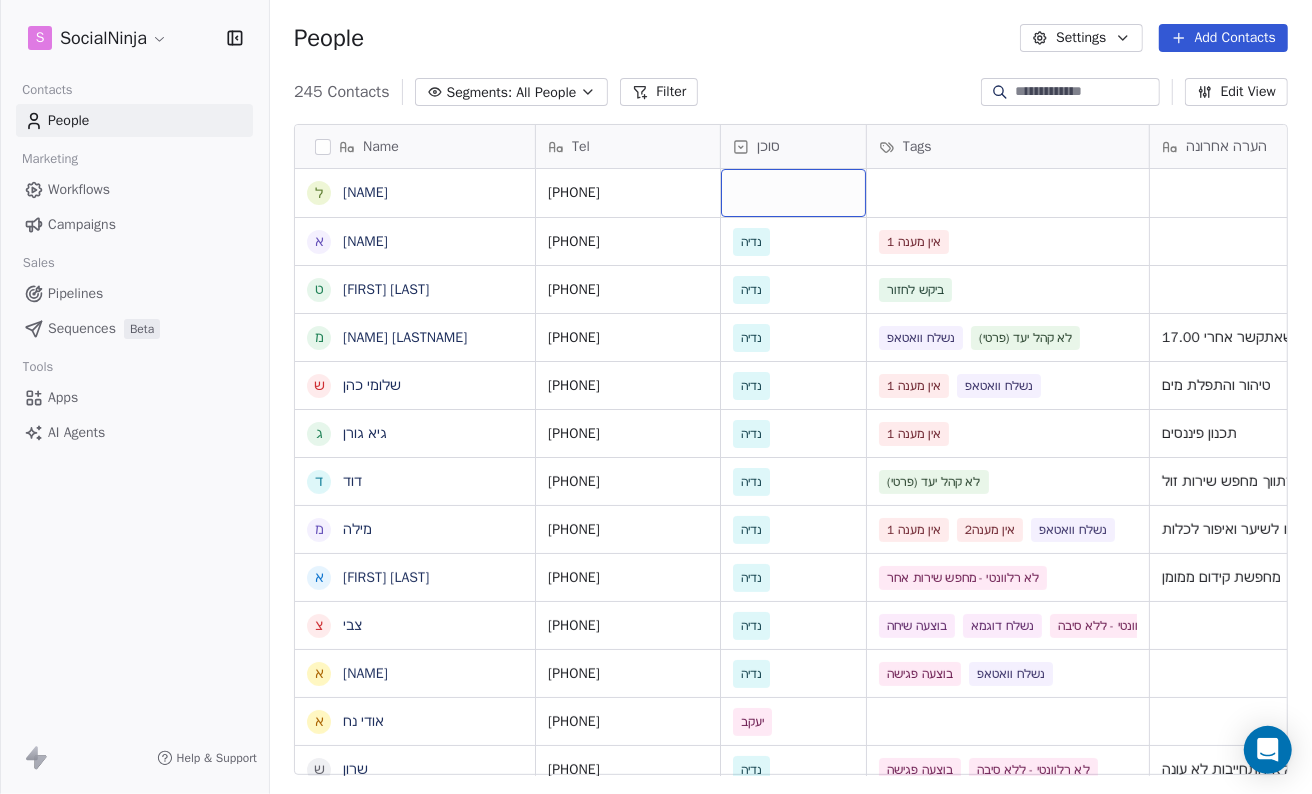 click at bounding box center [793, 193] 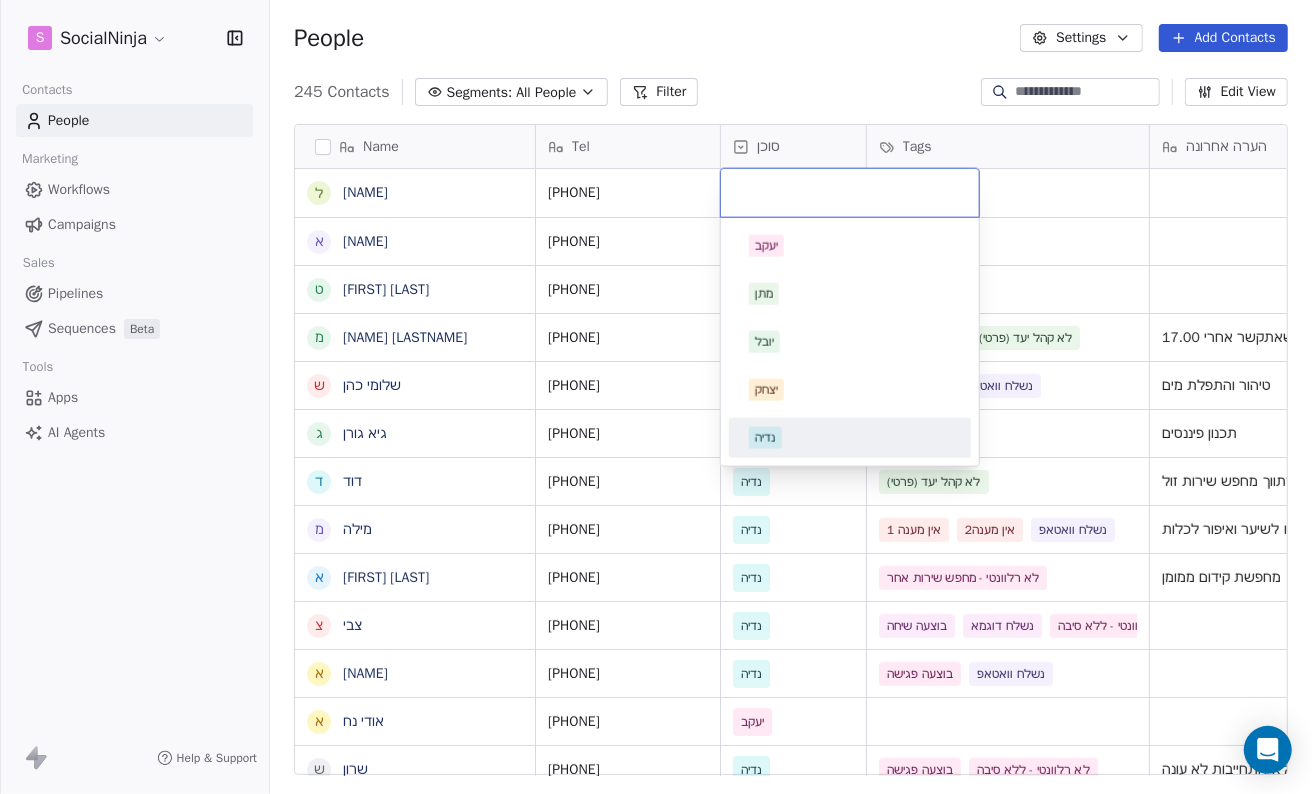 click on "נדיה" at bounding box center [765, 438] 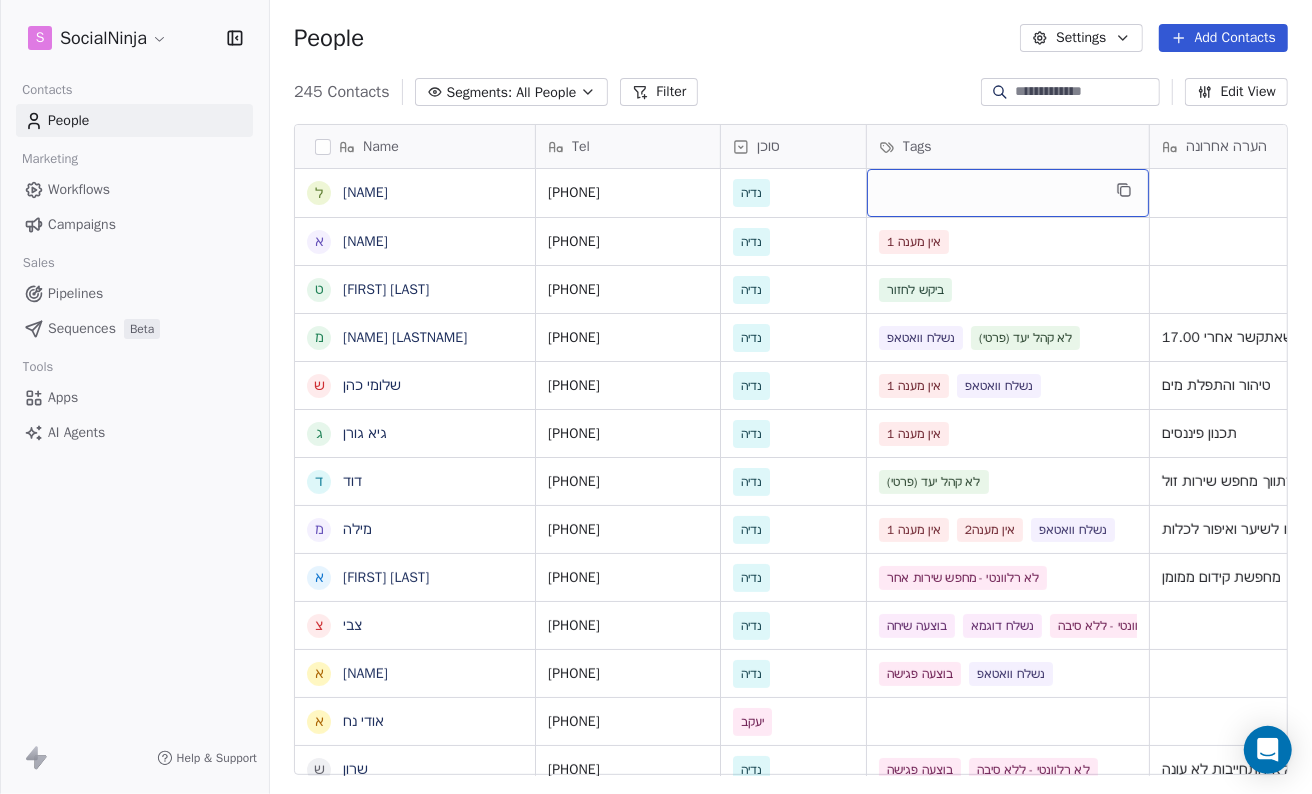 click at bounding box center [1008, 193] 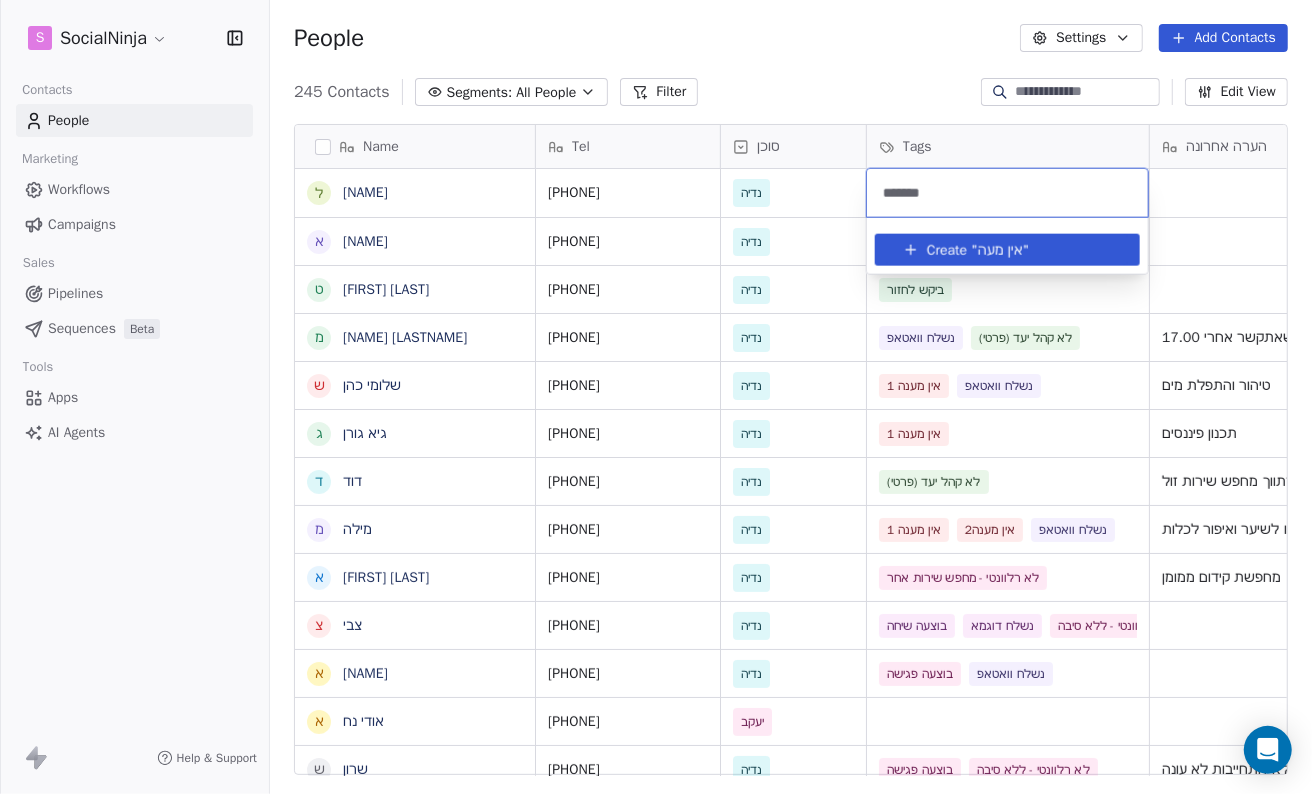 click on "*******" at bounding box center (1007, 193) 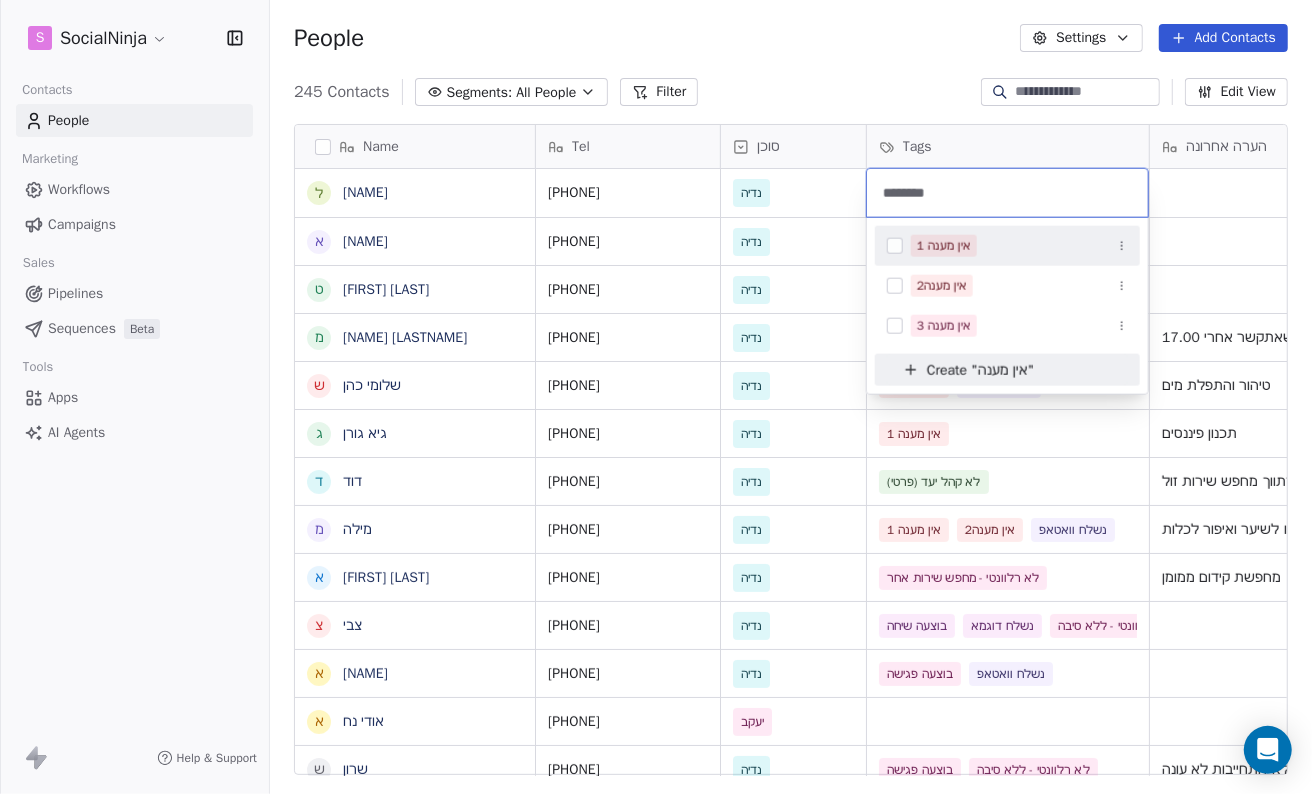 type on "********" 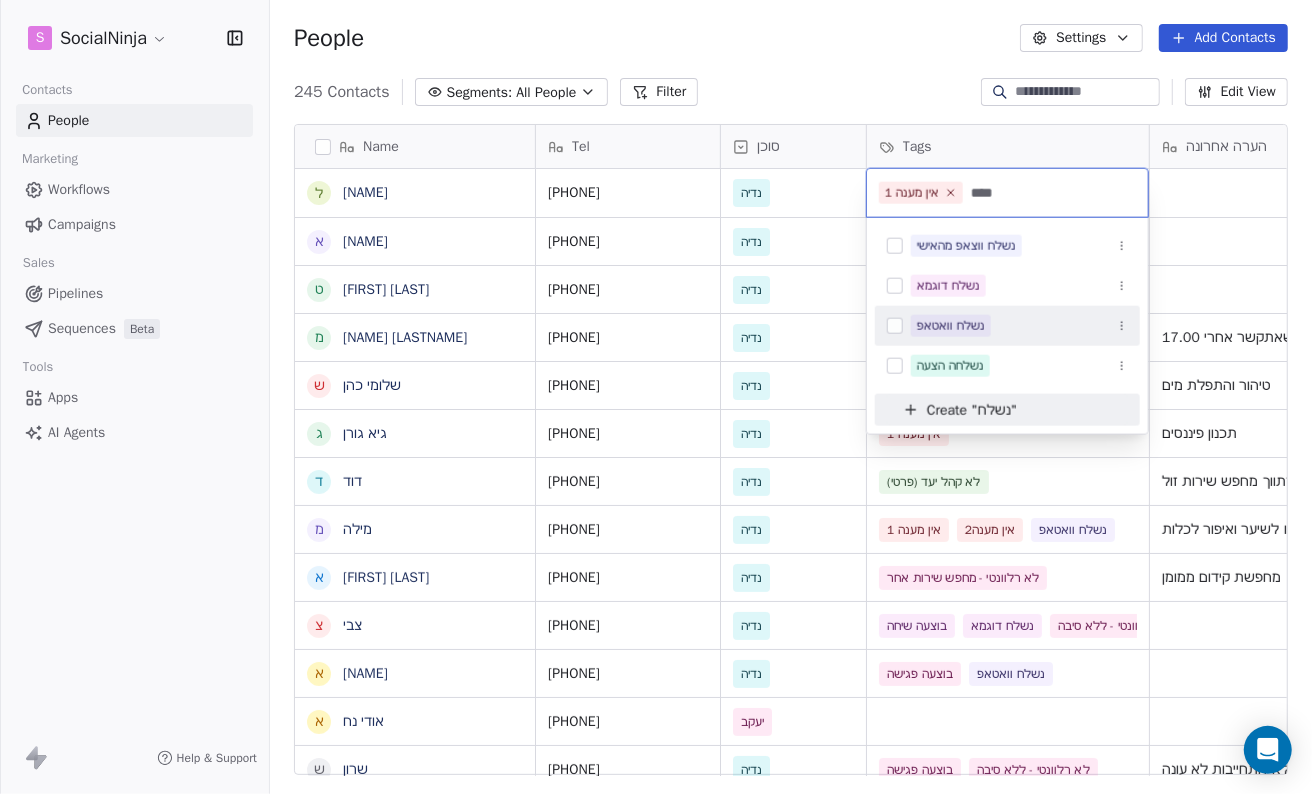 type on "****" 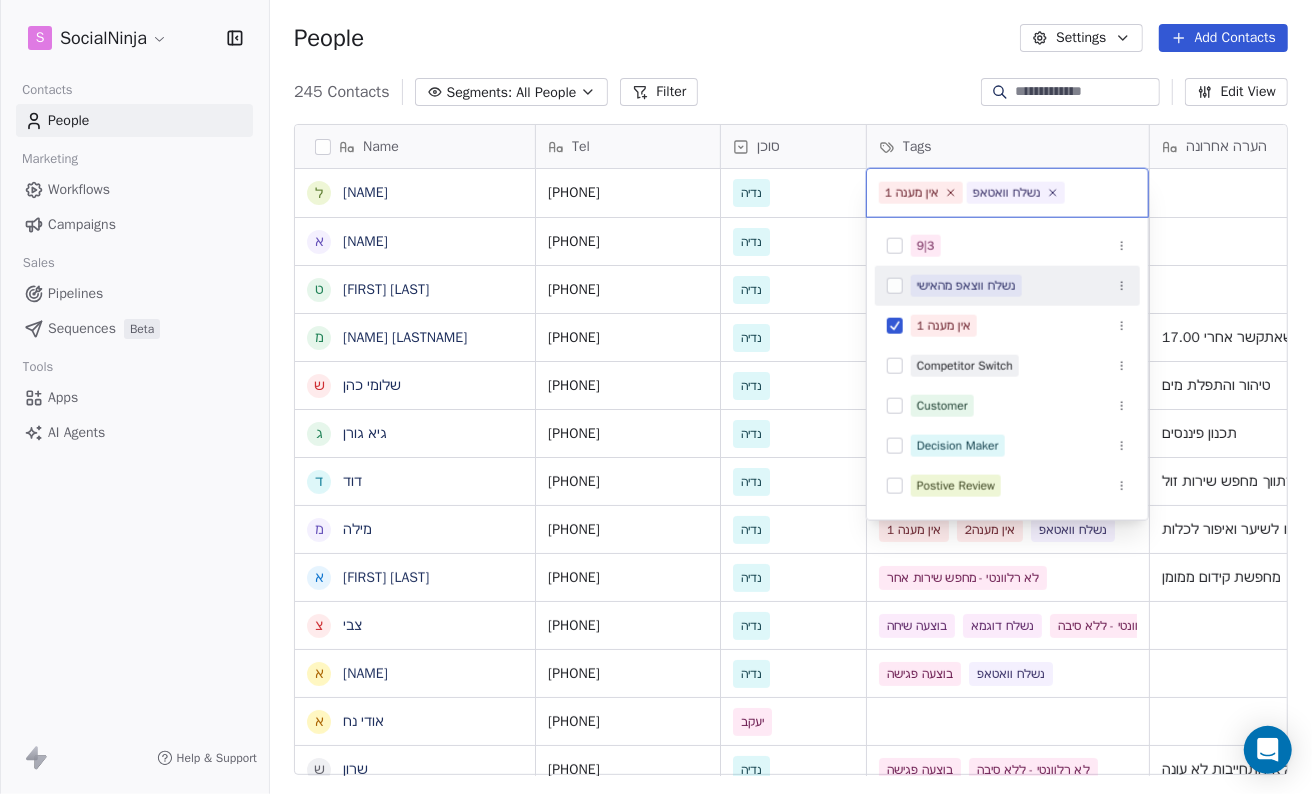 click on "S SocialNinja Contacts People Marketing Workflows Campaigns Sales Pipelines Sequences Beta Tools Apps AI Agents Help & Support People Settings  Add Contacts 245 Contacts Segments: All People Filter  Edit View Tag Add to Sequence Export Name ל [NAME] [LASTNAME] א [NAME] [LASTNAME] ט [NAME] [LASTNAME] מ [NAME] [LASTNAME] ש [NAME] [LASTNAME] ג [NAME] [LASTNAME] ד [NAME] [LASTNAME] מ [NAME] [LASTNAME] א [NAME] [LASTNAME] צ [NAME] [LASTNAME] א [NAME] [LASTNAME] א [NAME] [LASTNAME] ש [NAME] [LASTNAME] ה [NAME] [LASTNAME] א [NAME] [LASTNAME] א [NAME] [LASTNAME] ק [NAME] [LASTNAME] א [NAME] [LASTNAME] ע [NAME] [LASTNAME] מ [NAME] [LASTNAME] מ [NAME] [LASTNAME] ג [NAME] [LASTNAME] ז [NAME] [LASTNAME] א [NAME] [LASTNAME] ל [NAME] [LASTNAME] ח [NAME] [LASTNAME] א [NAME] [LASTNAME] ק [NAME] [LASTNAME] א [NAME] [LASTNAME] אמיר דנצינגר י יניב צנחני ל ליאת ו [NAME] [LASTNAME] Tel סוכן Tags הערה אחרונה שם חברה Email Last Activity Date AST [PHONE] [NAME] [PHONE] [NAME] אין מענה 1 [PHONE] [NAME] ביקש לחזור יעוץ עסקי [PHONE]" at bounding box center [656, 397] 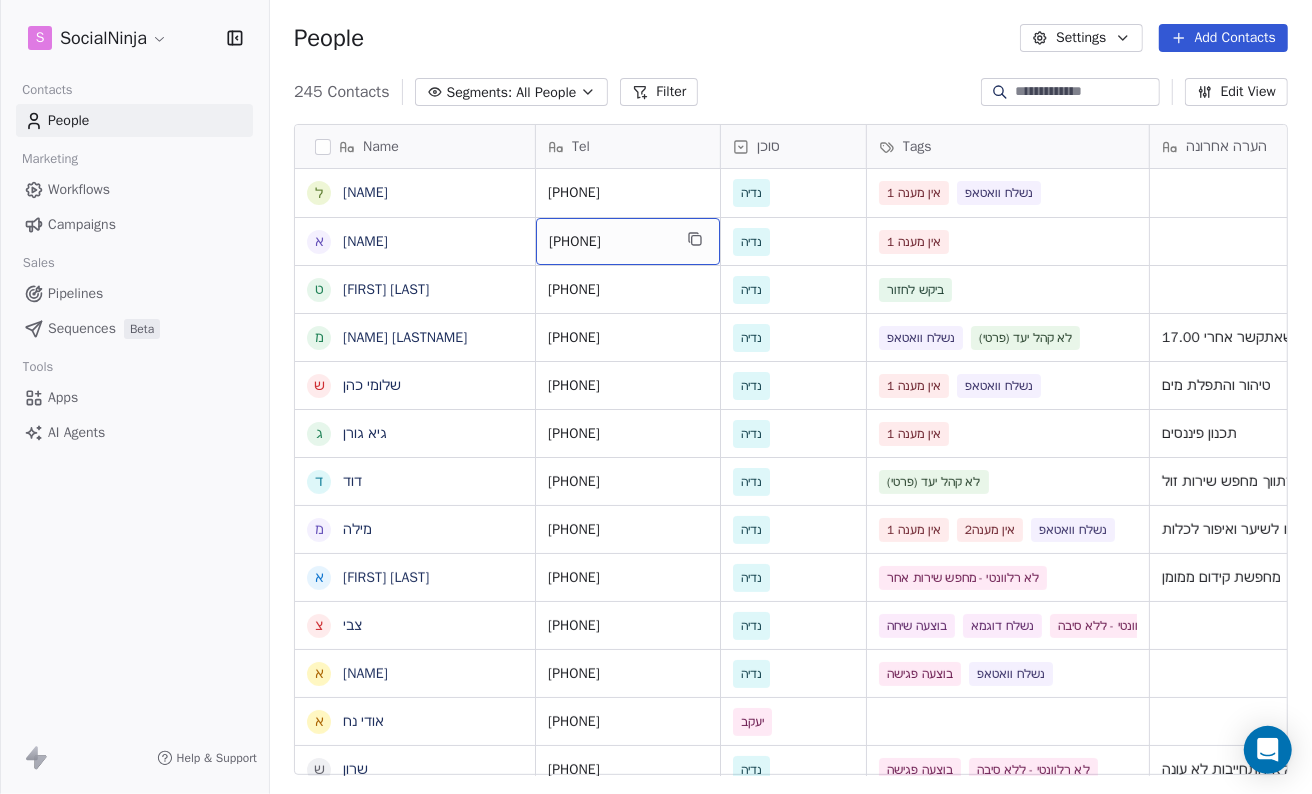 drag, startPoint x: 631, startPoint y: 244, endPoint x: 555, endPoint y: 245, distance: 76.00658 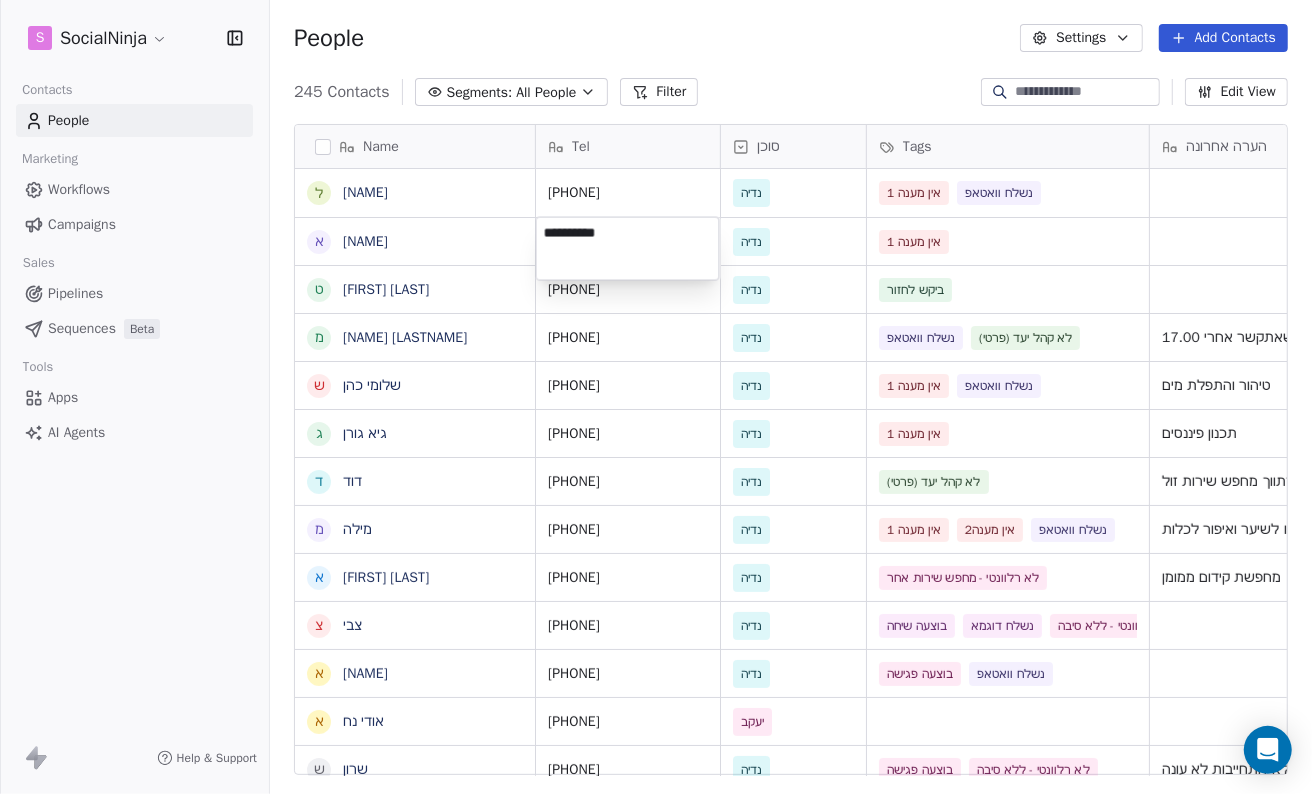 drag, startPoint x: 669, startPoint y: 225, endPoint x: 474, endPoint y: 224, distance: 195.00256 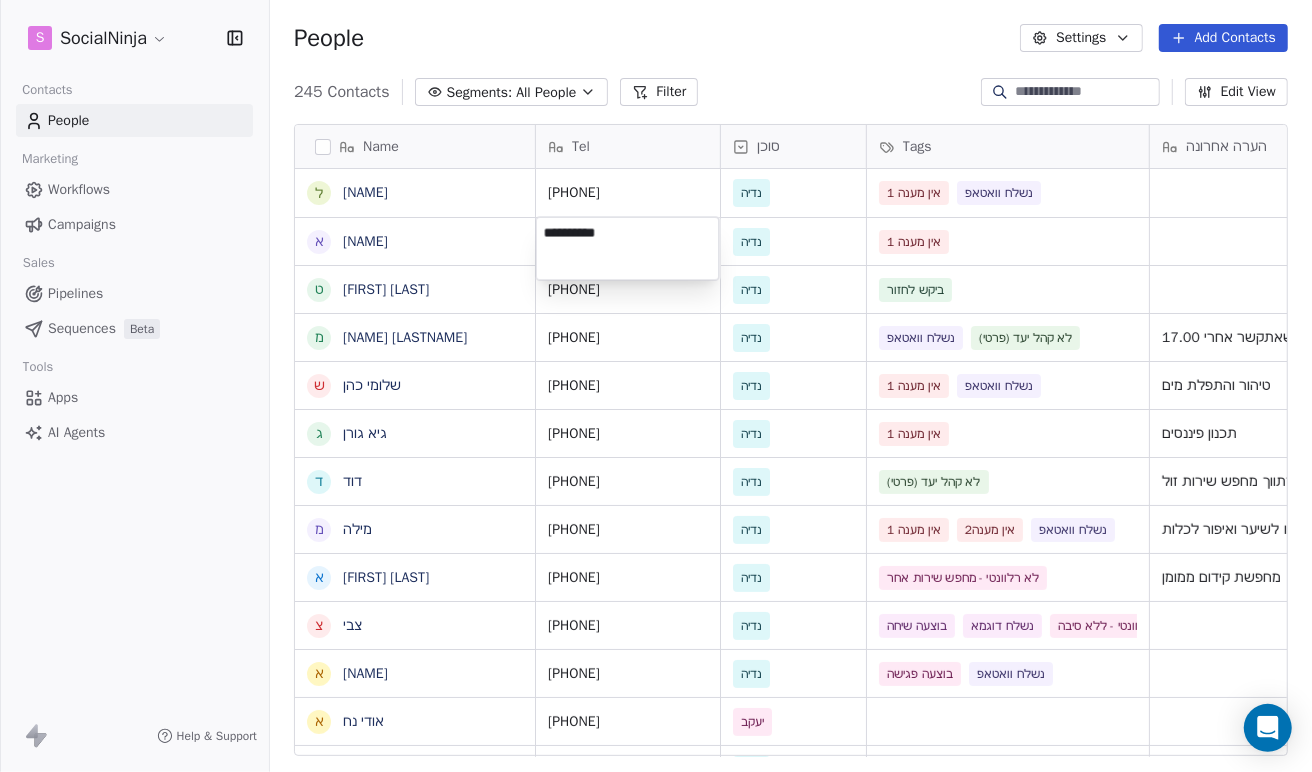 scroll, scrollTop: 665, scrollLeft: 1027, axis: both 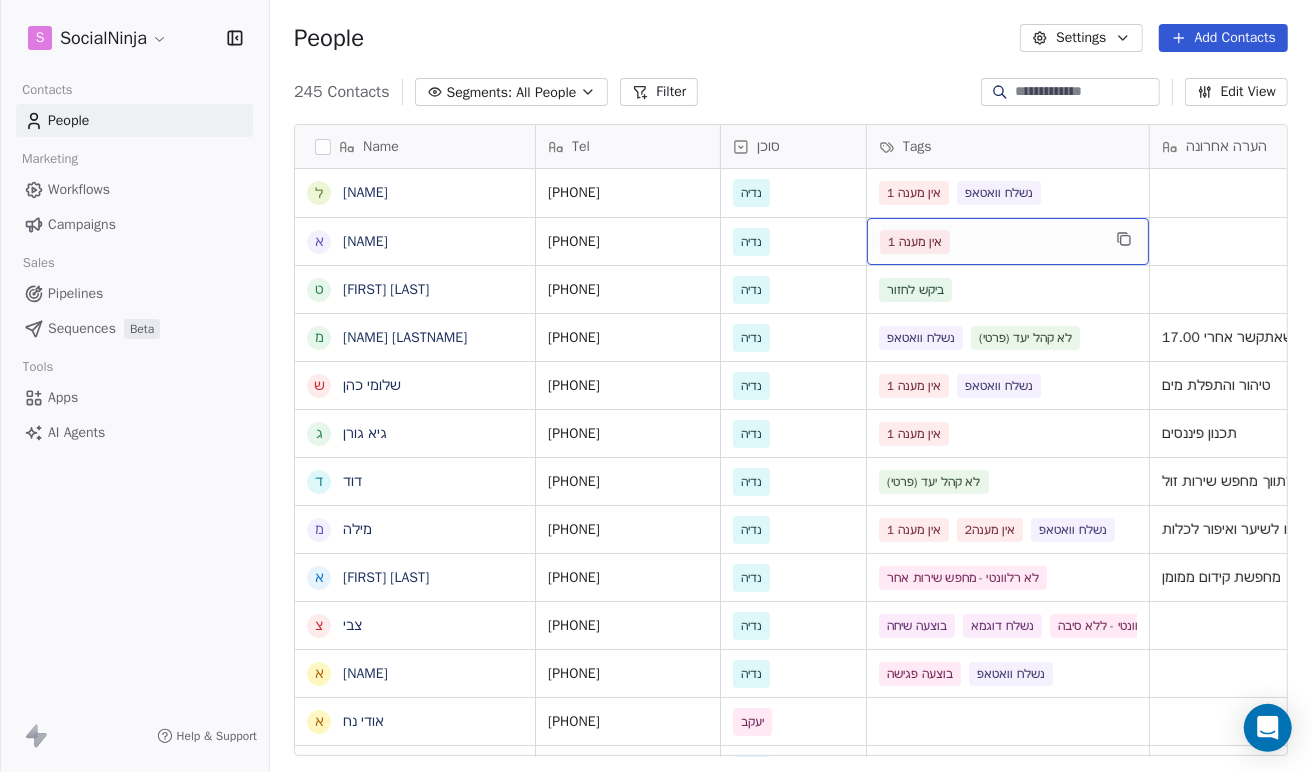 click on "אין מענה 1" at bounding box center [990, 242] 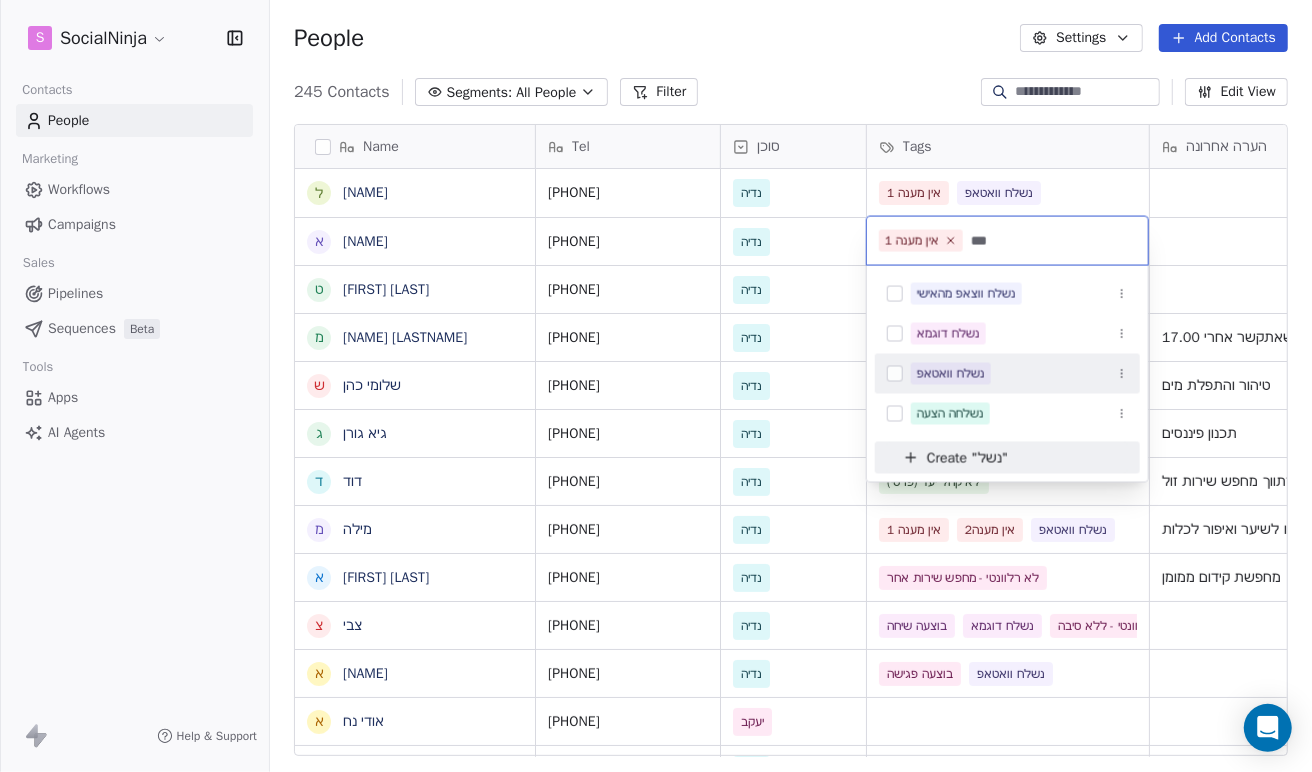 type on "***" 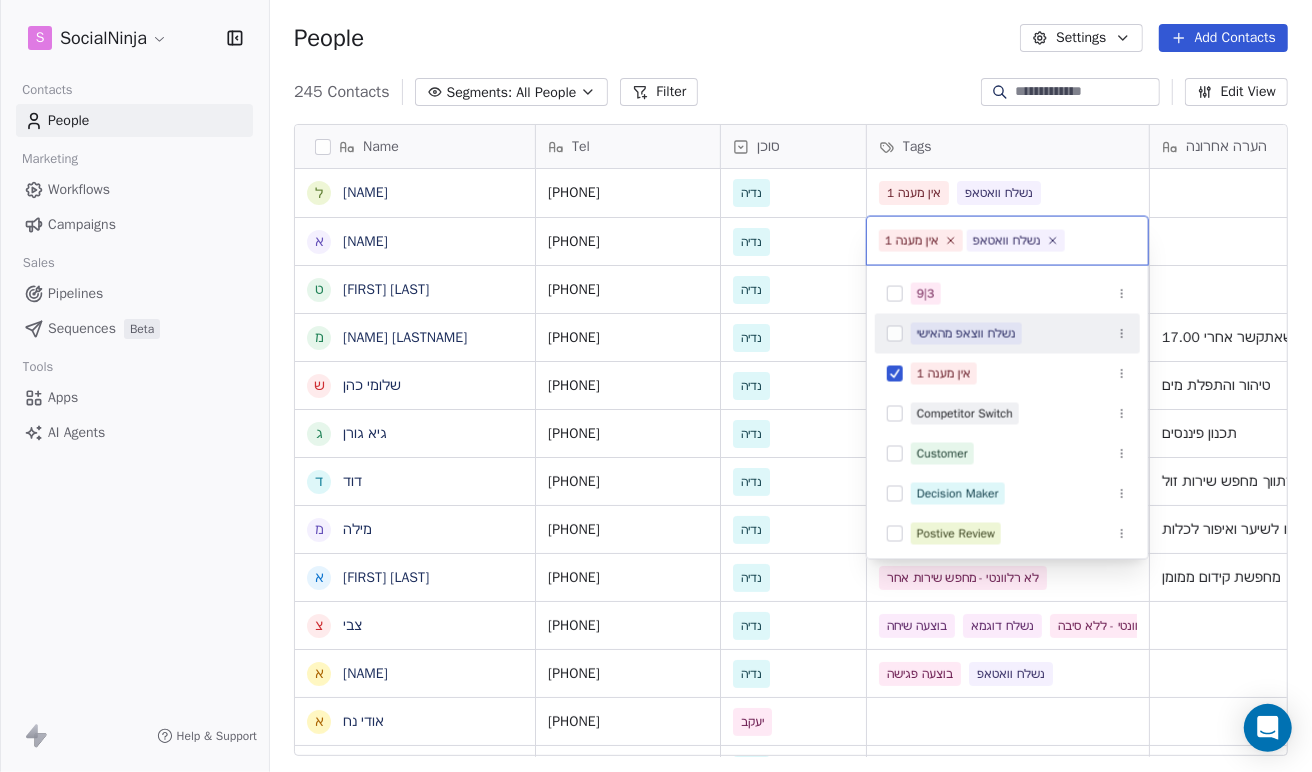 click on "S SocialNinja Contacts People Marketing Workflows Campaigns Sales Pipelines Sequences Beta Tools Apps AI Agents Help & Support People Settings  Add Contacts 245 Contacts Segments: All People Filter  Edit View Tag Add to Sequence Export Name ל ליאורמברטה א אליצור דוראל ט טל חן מ מתן גובני ש שלומי כהן ג גיא גורן ד דוד מ מילה א ארזה פרוכטר צ צבי א אלירן א אודי נח ש שרון ה הלנה א איתן הדרי א אייל ר רביד ק קוראל אנגלשטיין א אמיר ע עוז מ מזל כהן מ מורן ג גבי ז זהר א אלמוג מועלם ל לאה ח חוי פוזנר א אורלי ברי ק קובי יהושע א אמיר דנצינגר י יניב צנחני ל ליאת ו ויקי דור Tel סוכן Tags הערה אחרונה שם חברה Email Last Activity Date AST [PHONE] נדיה אין מענה 1 נשלח וואטאפ [PHONE] נדיה אין מענה 1 [PHONE] נדיה" at bounding box center (656, 386) 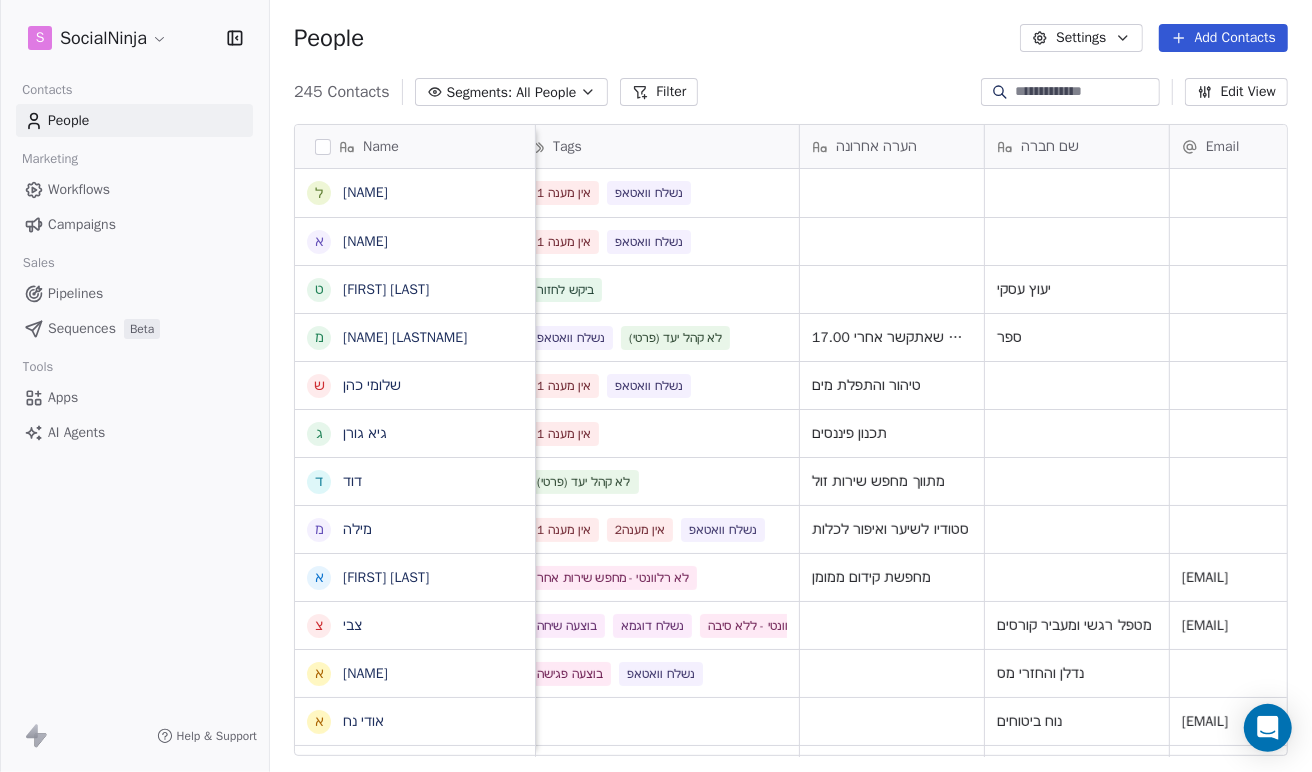 scroll, scrollTop: 0, scrollLeft: 353, axis: horizontal 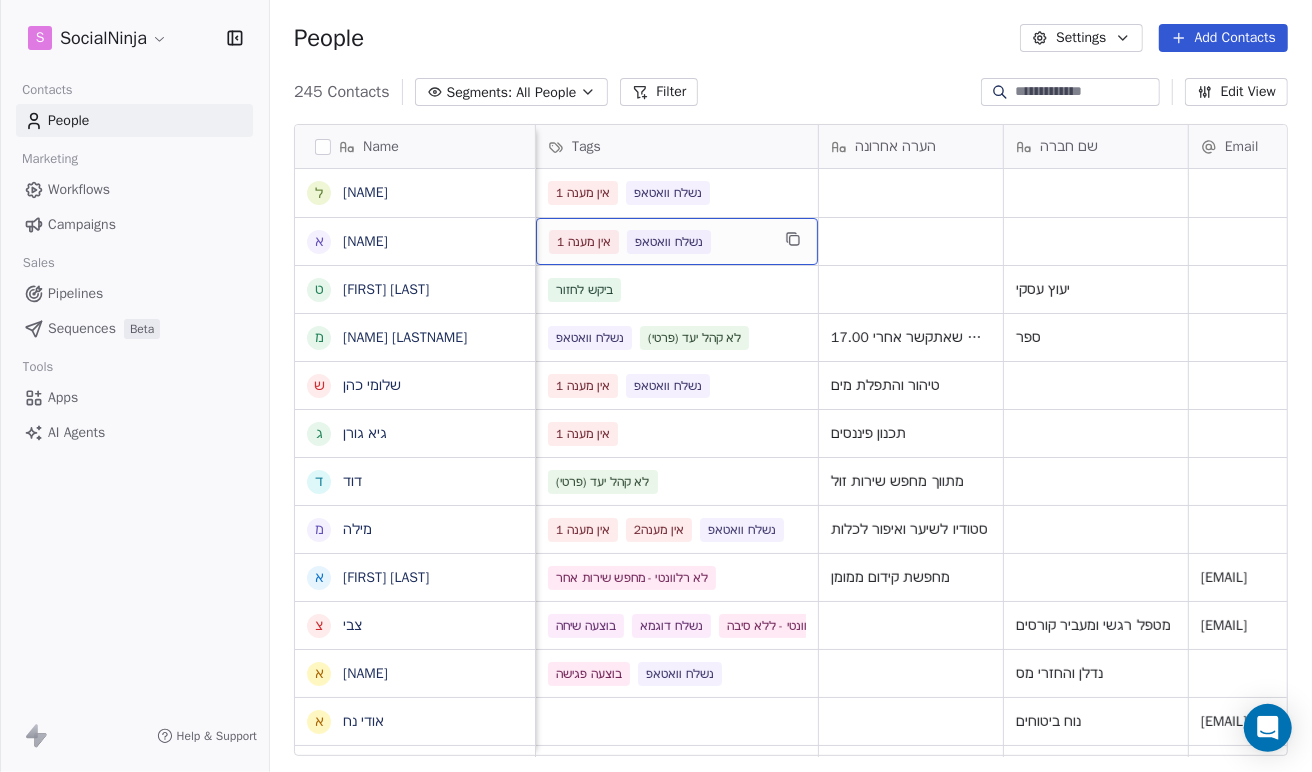 click on "אין מענה 1 נשלח וואטאפ" at bounding box center (659, 242) 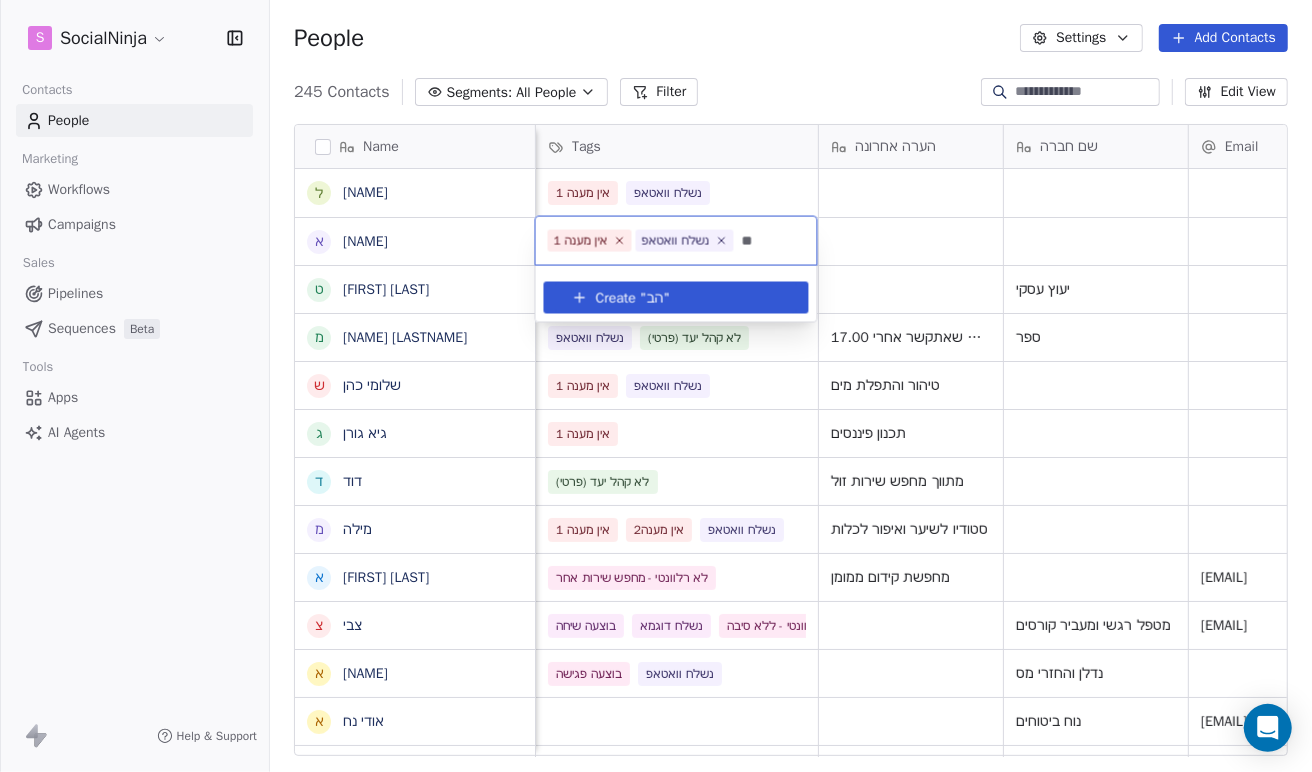 type on "*" 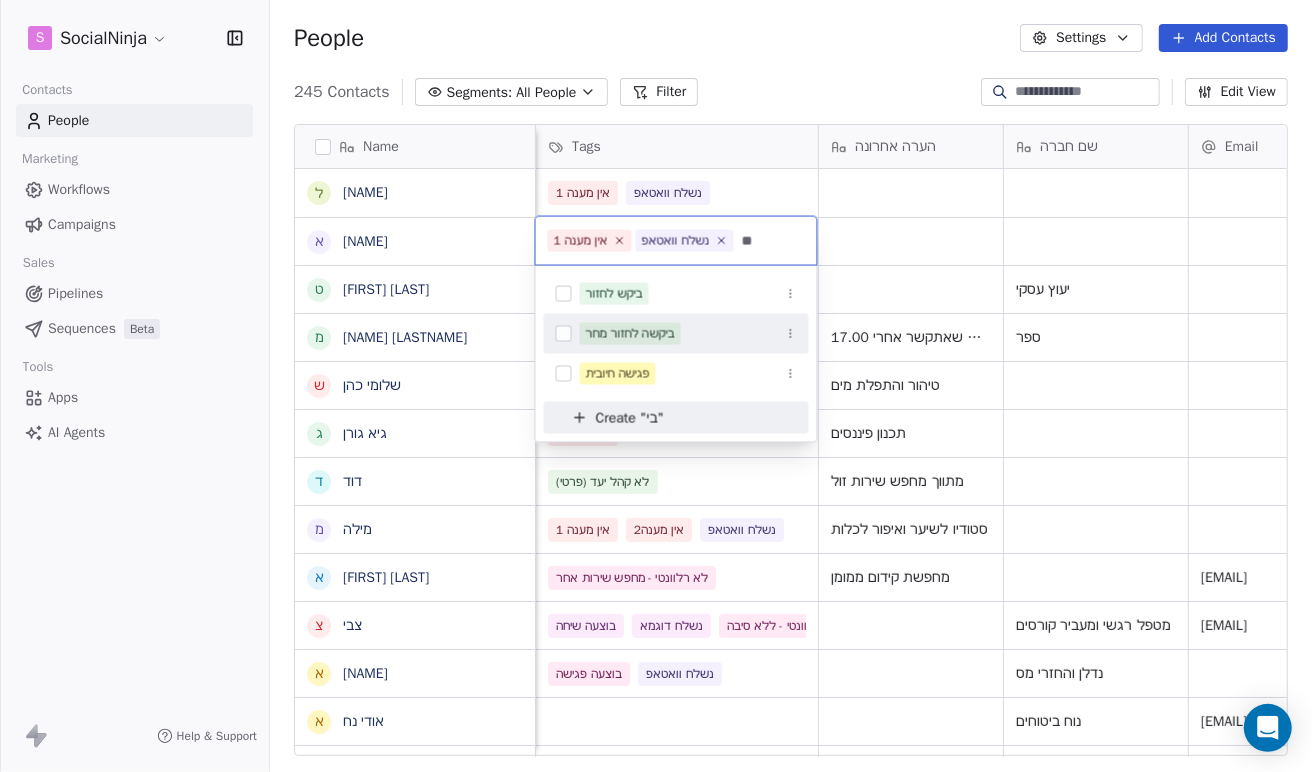 type on "**" 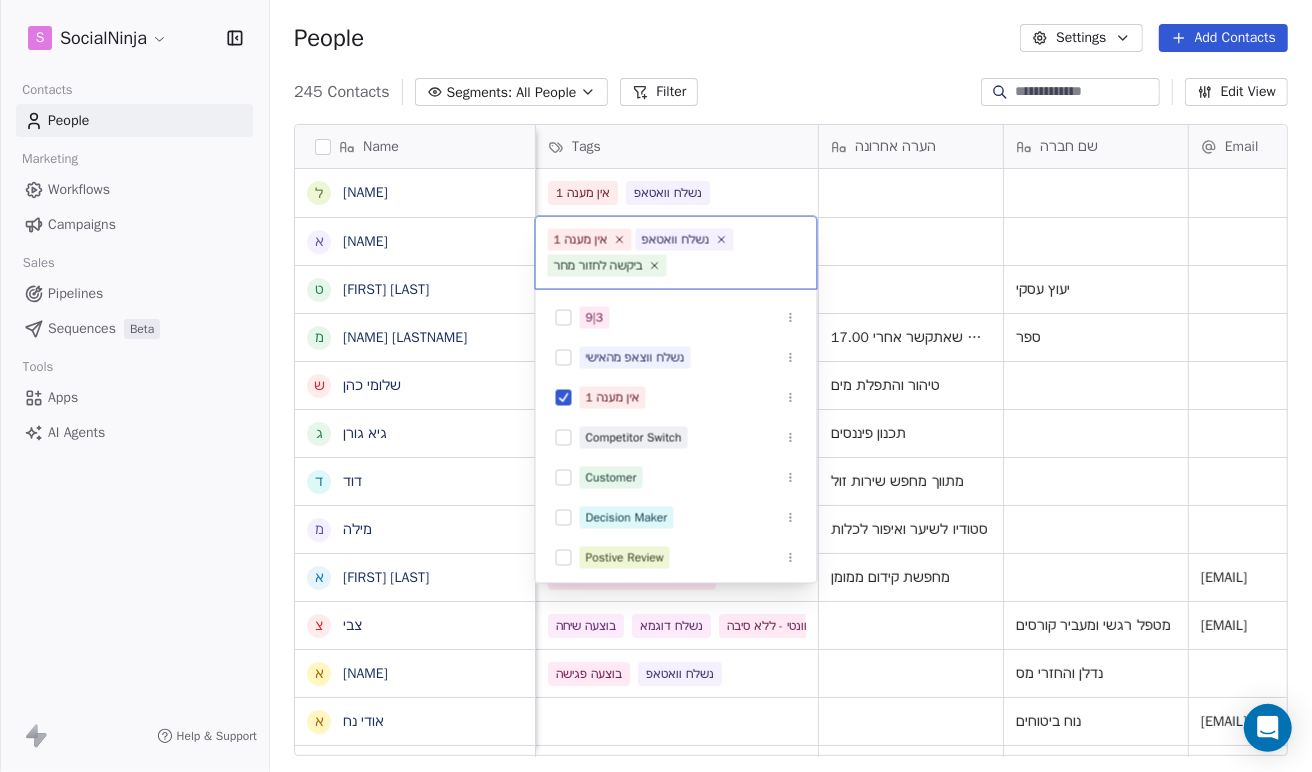 click on "S SocialNinja Contacts People Marketing Workflows Campaigns Sales Pipelines Sequences Beta Tools Apps AI Agents Help & Support People Settings  Add Contacts 245 Contacts Segments: All People Filter  Edit View Tag Add to Sequence Export Name ל ליאורמברטה א אליצור דוראל ט טל חן מ מתן גובני ש שלומי כהן ג גיא גורן ד דוד מ מילה א ארזה פרוכטר צ צבי א אלירן א אודי נח ש שרון ה הלנה א איתן הדרי א אייל ר רביד ק קוראל אנגלשטיין א אמיר ע עוז מ מזל כהן מ מורן ג גבי ז זהר א אלמוג מועלם ל לאה ח חוי פוזנר א אורלי ברי ק קובי יהושע א אמיר דנצינגר י יניב צנחני ל ליאת ו ויקי דור Tel סוכן Tags הערה אחרונה שם חברה Email Last Activity Date AST Created Date AST מקור [PHONE] נדיה אין מענה 1 נשלח וואטאפ Aug 04, 2025 01:27 PM [PHONE] נדיה" at bounding box center (656, 386) 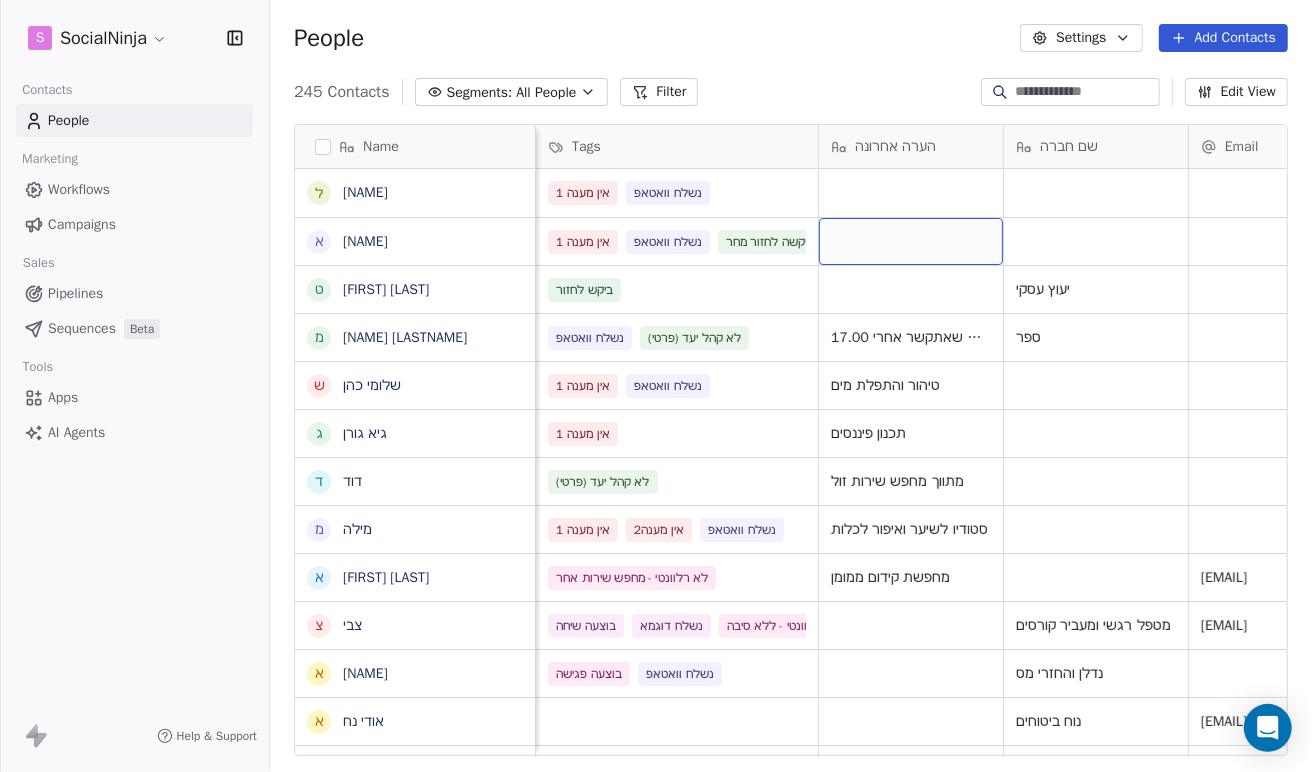 click at bounding box center [911, 241] 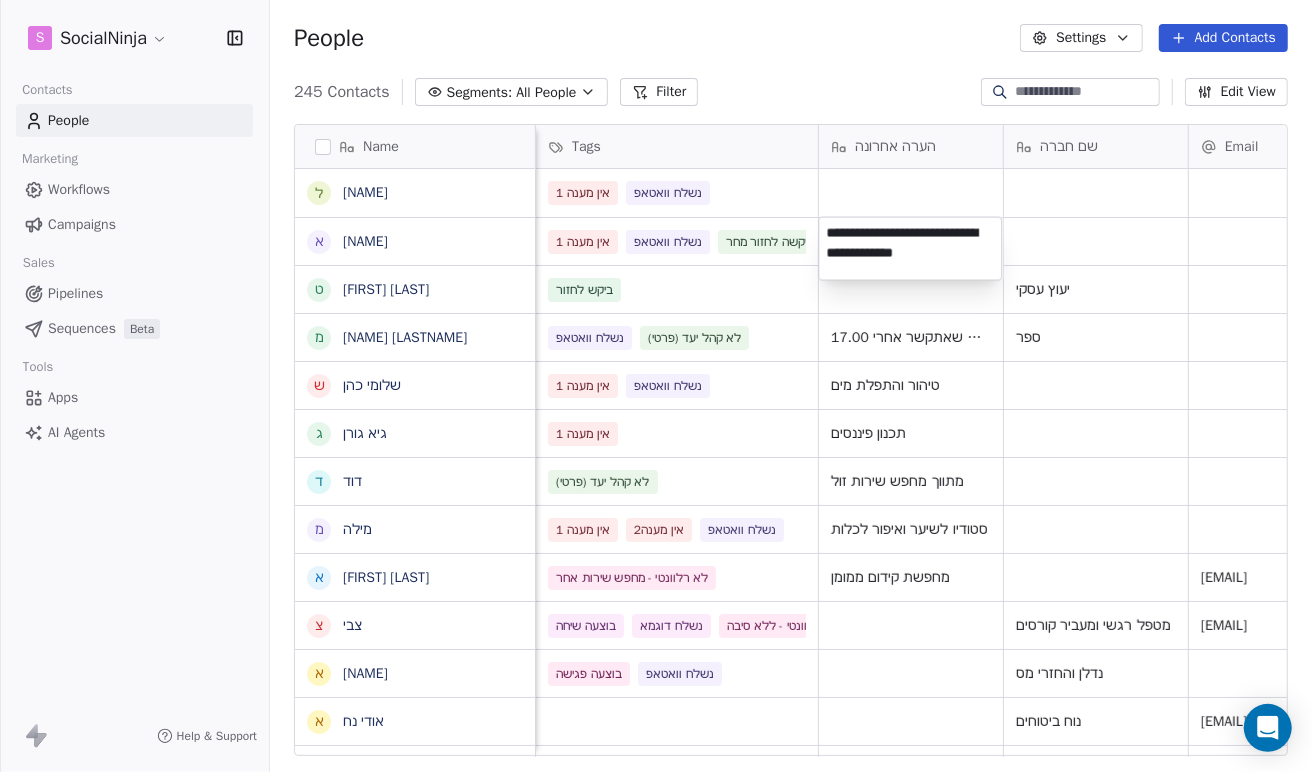 type on "**********" 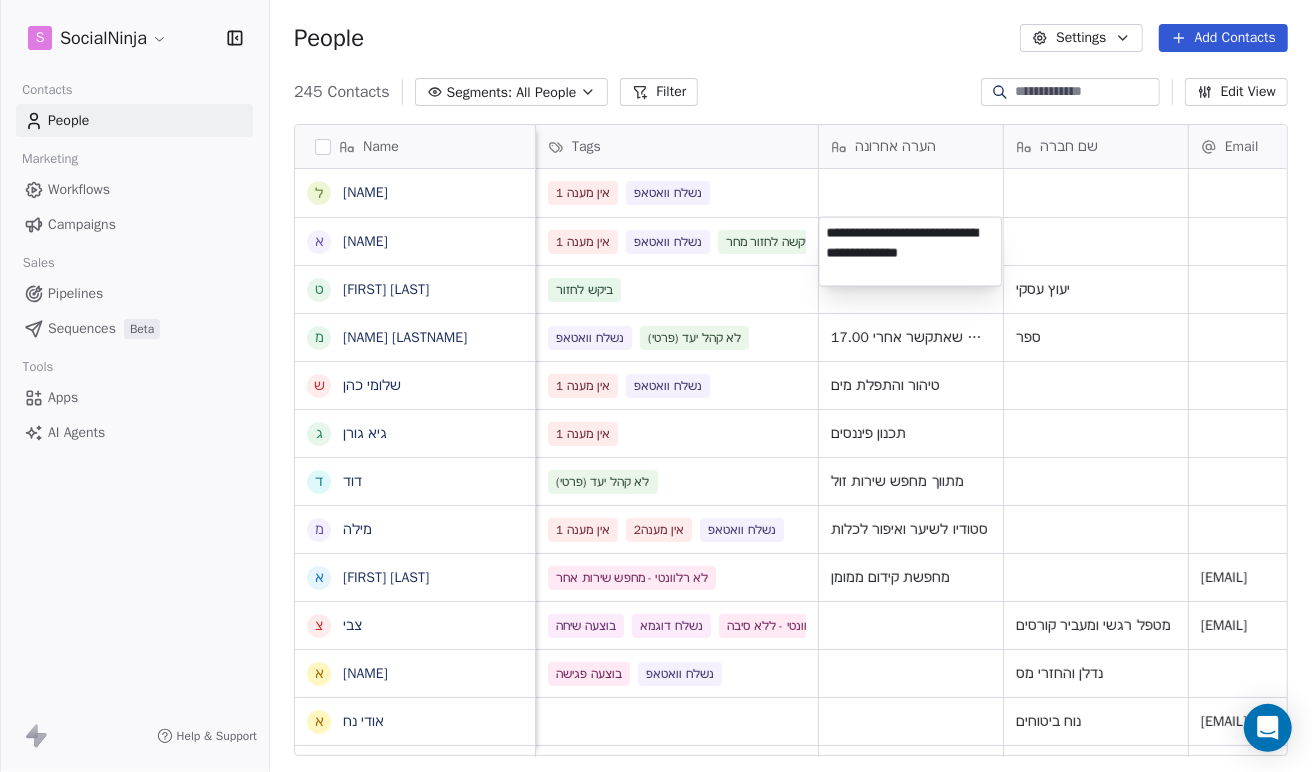 click on "S SocialNinja Contacts People Marketing Workflows Campaigns Sales Pipelines Sequences Beta Tools Apps AI Agents Help & Support People Settings  Add Contacts 245 Contacts Segments: All People Filter  Edit View Tag Add to Sequence Export Name ל ליאורמברטה א אליצור דוראל ט טל חן מ מתן גובני ש שלומי כהן ג גיא גורן ד דוד מ מילה א ארזה פרוכטר צ צבי א אלירן א אודי נח ש שרון ה הלנה א איתן הדרי א אייל ר רביד ק קוראל אנגלשטיין א אמיר ע עוז מ מזל כהן מ מורן ג גבי ז זהר א אלמוג מועלם ל לאה ח חוי פוזנר א אורלי ברי ק קובי יהושע א אמיר דנצינגר י יניב צנחני ל ליאת ו ויקי דור Tel סוכן Tags הערה אחרונה שם חברה Email Last Activity Date AST Created Date AST מקור [PHONE] נדיה אין מענה 1 נשלח וואטאפ Aug 04, 2025 01:27 PM [PHONE] נדיה" at bounding box center [656, 386] 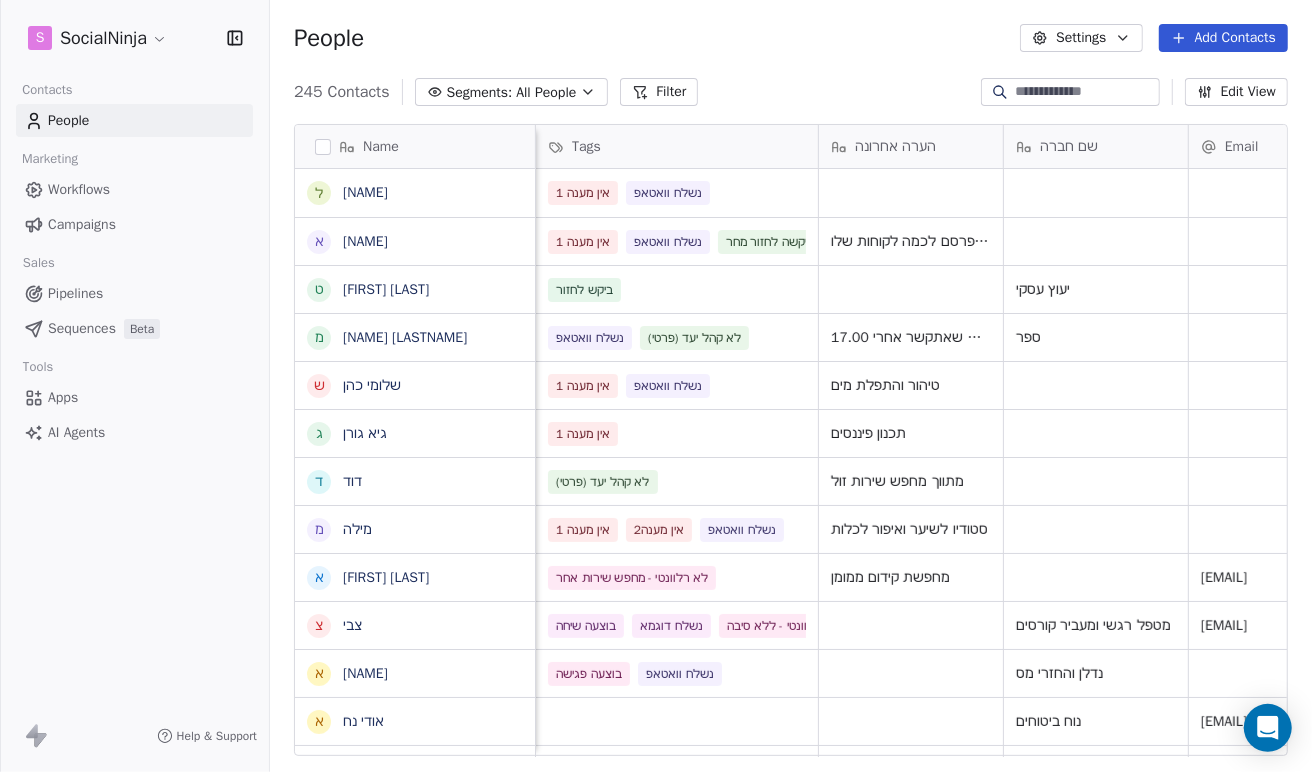 click on "Add Contacts" at bounding box center [1223, 38] 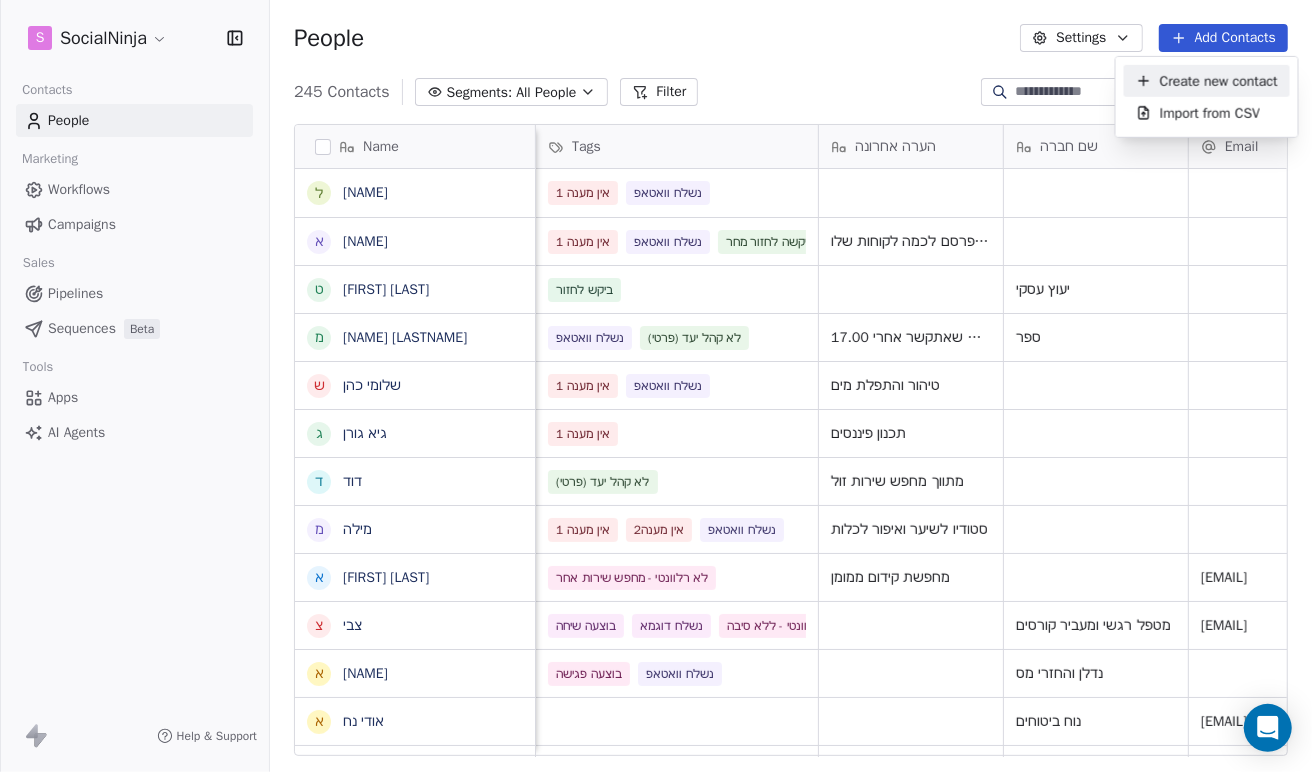 click on "Create new contact" at bounding box center (1219, 80) 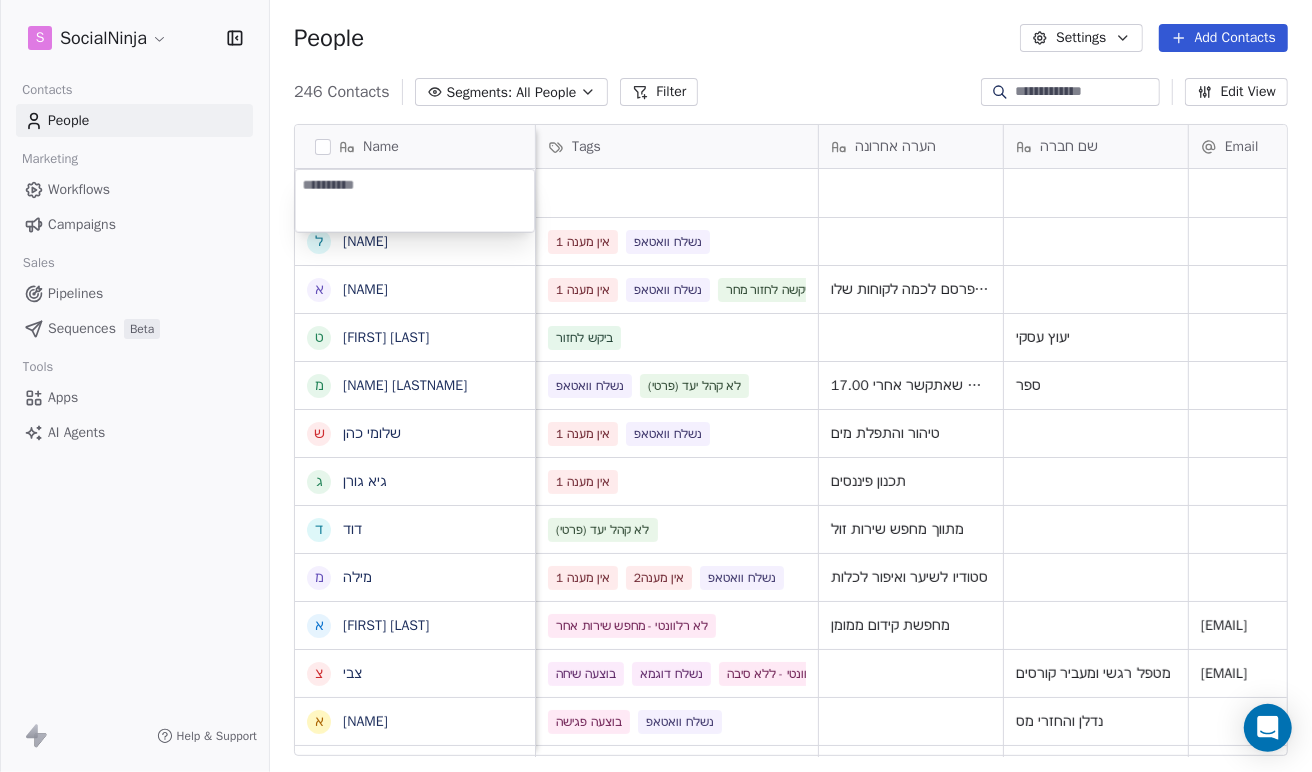 type on "*" 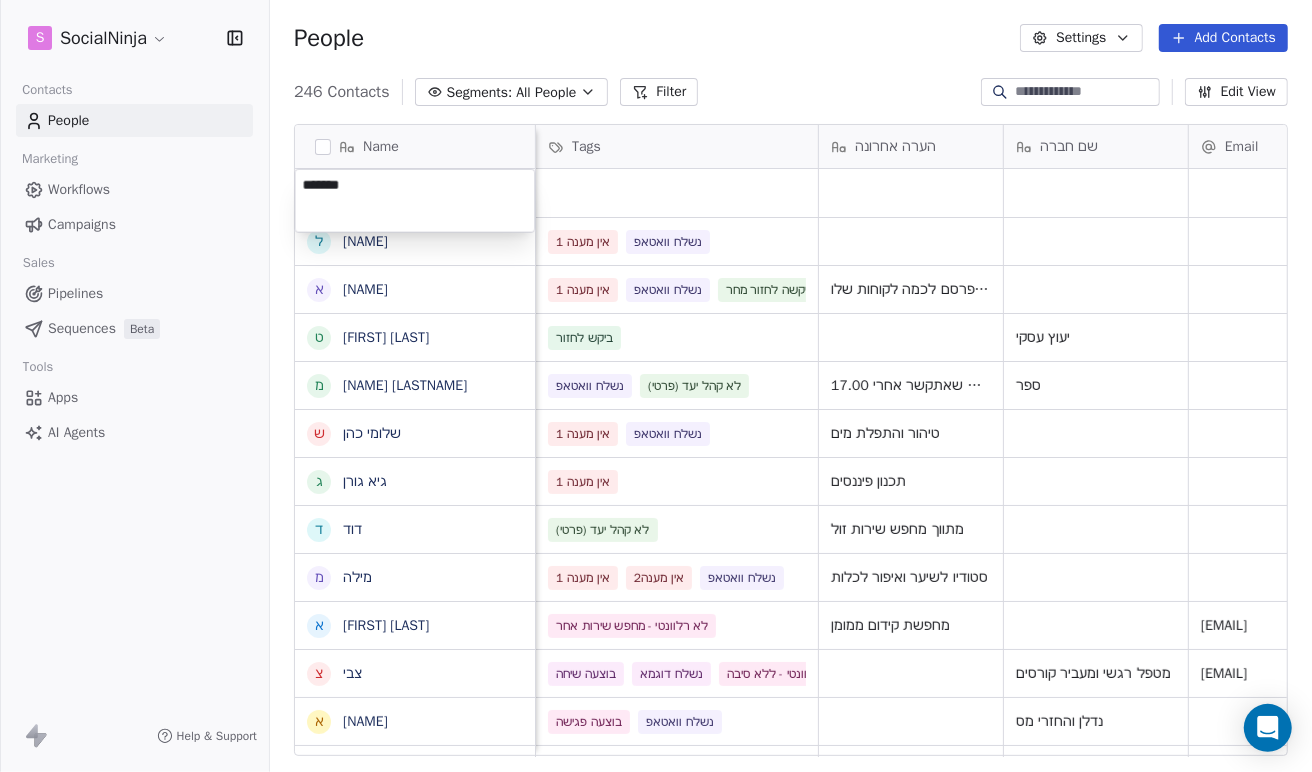 type on "********" 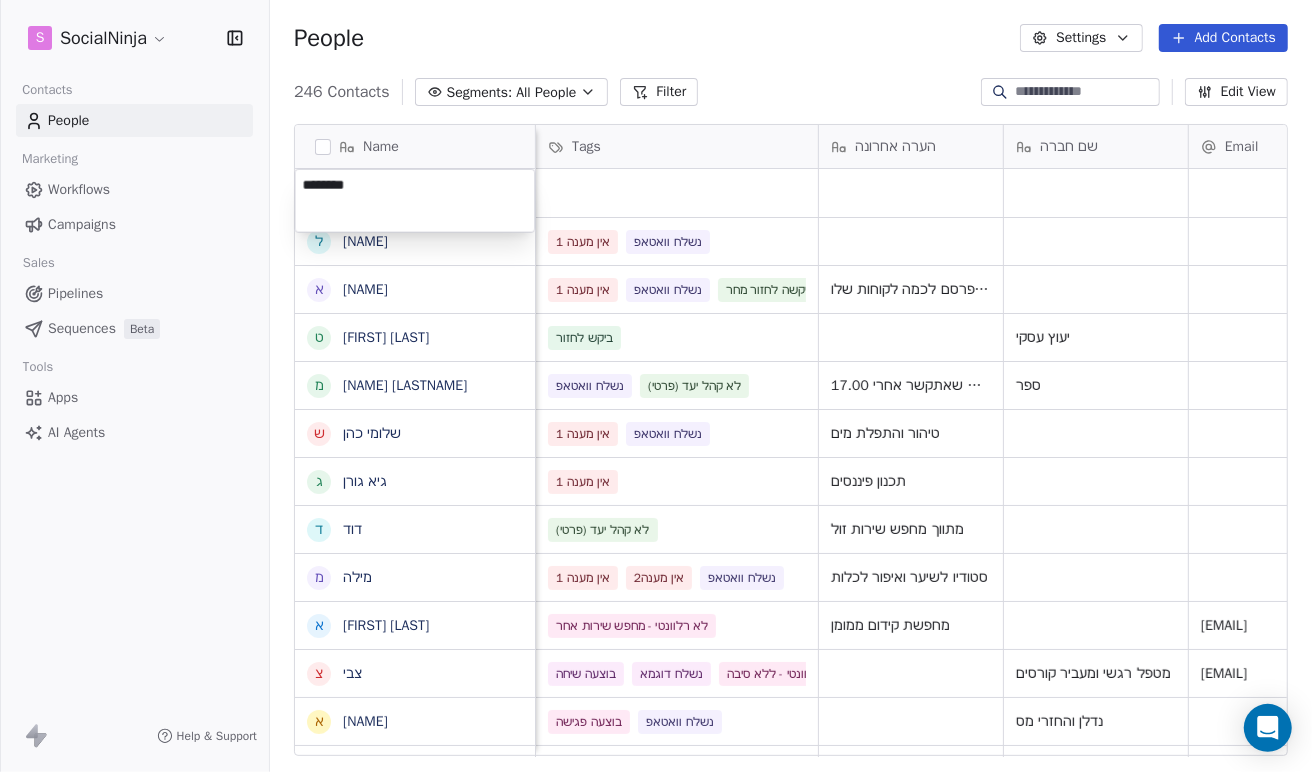 click on "S SocialNinja Contacts People Marketing Workflows Campaigns Sales Pipelines Sequences Beta Tools Apps AI Agents Help & Support People Settings  Add Contacts 246 Contacts Segments: All People Filter  Edit View Tag Add to Sequence Export Name ל ליאורמברטה א אליצור דוראל ט טל חן מ מתן גובני ש שלומי כהן ג גיא גורן ד דוד מ מילה א ארזה פרוכטר צ צבי א אלירן א אודי נח ש שרון ה הלנה א איתן הדרי א אייל ר רביד ק קוראל אנגלשטיין א אמיר ע עוז מ מזל כהן מ מורן ג גבי ז זהר א אלמוג מועלם ל לאה ח חוי פוזנר א אורלי ברי ק קובי יהושע א אמיר דנצינגר י יניב צנחני ל ליאת Tel סוכן Tags הערה אחרונה שם חברה Email Last Activity Date AST Created Date AST מקור Aug 04, 2025 01:39 PM [PHONE] נדיה אין מענה 1 נשלח וואטאפ Aug 04, 2025 01:27 PM [PHONE] נדיה" at bounding box center (656, 386) 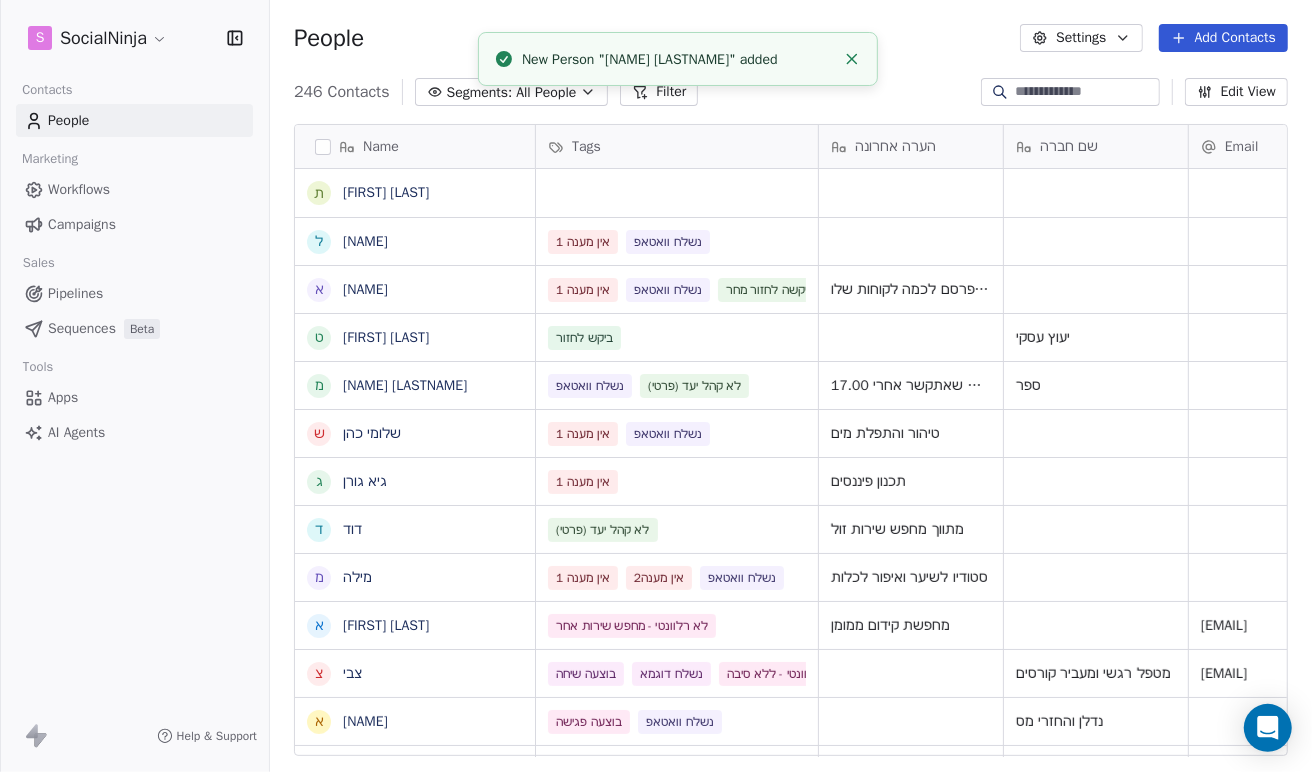 scroll, scrollTop: 0, scrollLeft: 0, axis: both 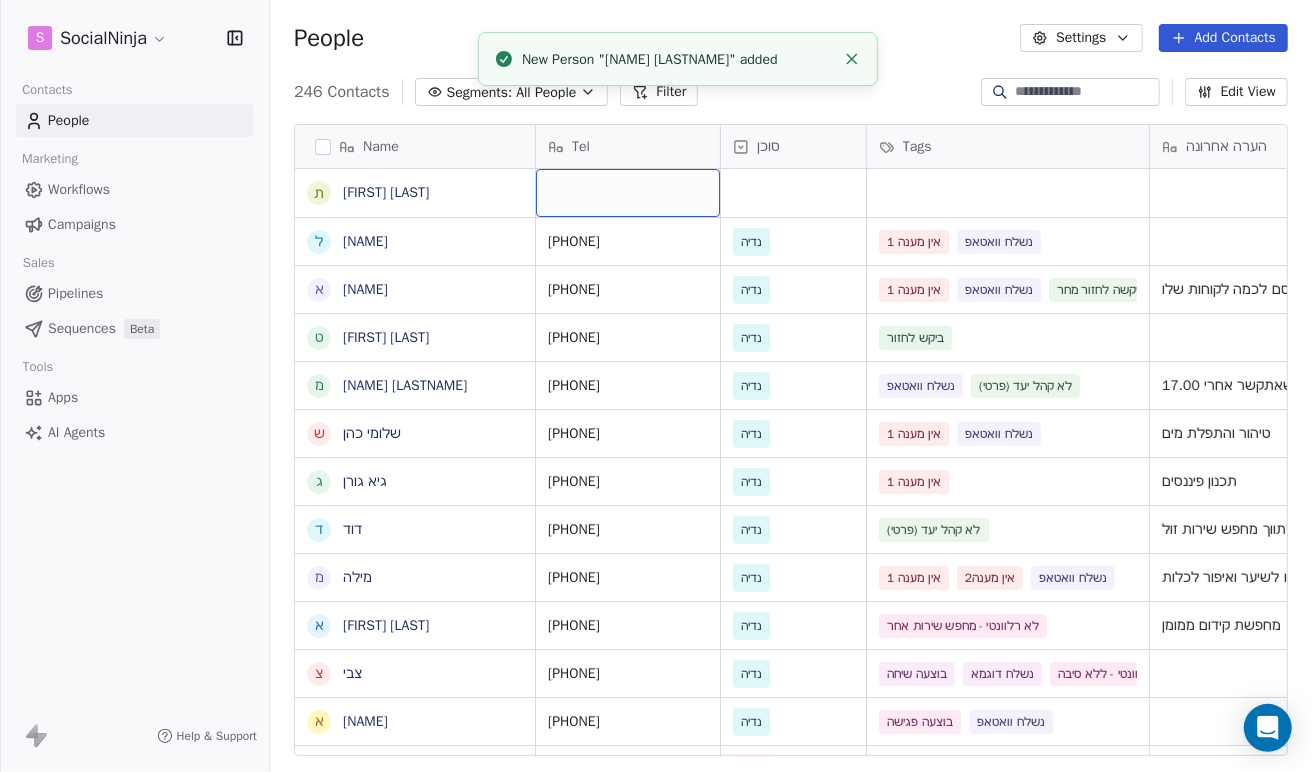 click at bounding box center (628, 193) 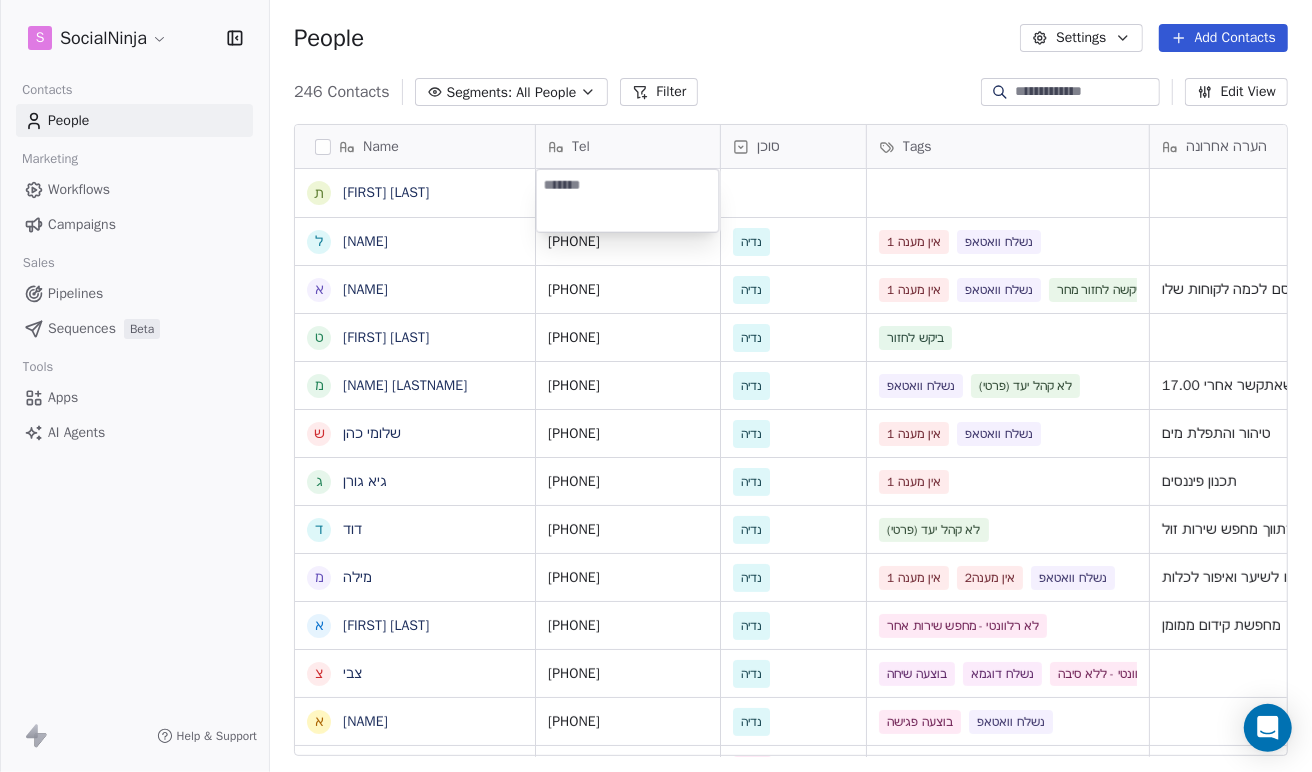 type on "**********" 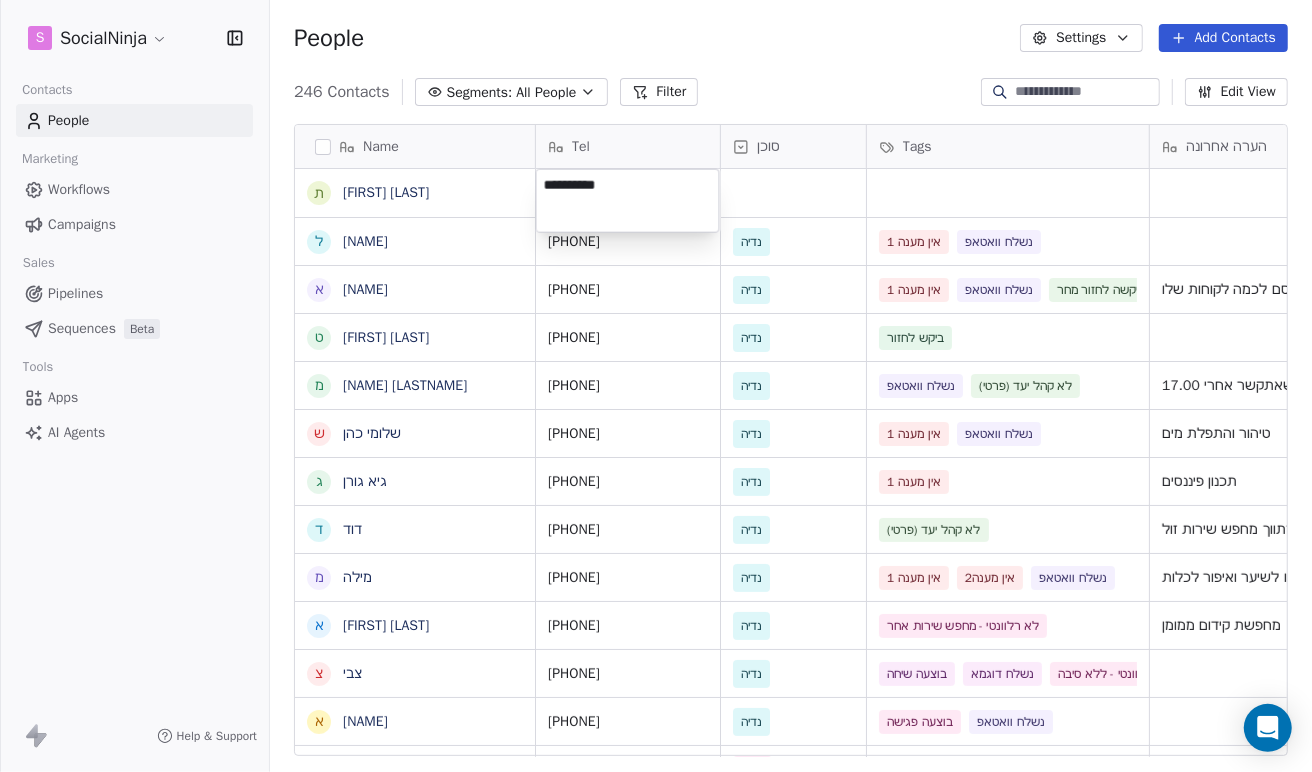 click on "S SocialNinja Contacts People Marketing Workflows Campaigns Sales Pipelines Sequences Beta Tools Apps AI Agents Help & Support People Settings Add Contacts 246 Contacts Segments: All People Filter Edit View Tag Add to Sequence Export Name ת [NAME] [LASTNAME] ל [NAME] [LASTNAME] א [NAME] [LASTNAME] ט [NAME] [LASTNAME] מ [NAME] [LASTNAME] ש [NAME] [LASTNAME] ג [NAME] [LASTNAME] ד [NAME] [LASTNAME] מ [NAME] [LASTNAME] א [NAME] [LASTNAME] צ [NAME] [LASTNAME] א [NAME] [LASTNAME] א [NAME] [LASTNAME] ש [NAME] [LASTNAME] ה [NAME] [LASTNAME] א [NAME] [LASTNAME] א [NAME] [LASTNAME] ק [NAME] [LASTNAME] א [NAME] [LASTNAME] ע [NAME] [LASTNAME] מ [NAME] [LASTNAME] מ [NAME] [LASTNAME] ג [NAME] [LASTNAME] ז [NAME] [LASTNAME] א [NAME] [LASTNAME] ל [NAME] [LASTNAME] ח [NAME] [LASTNAME] א [NAME] [LASTNAME] ק [NAME] [LASTNAME] א [NAME] [LASTNAME] אמיר דנצינגר י יניב צנחני ל ליאת Tel סוכן Tags הערה אחרונה שם חברה Email Last Activity Date AST [PHONE] [NAME] [PHONE] [NAME] אין מענה 1 [PHONE] [NAME] ביקש לחזור יעוץ עסקי [PHONE]" at bounding box center [656, 386] 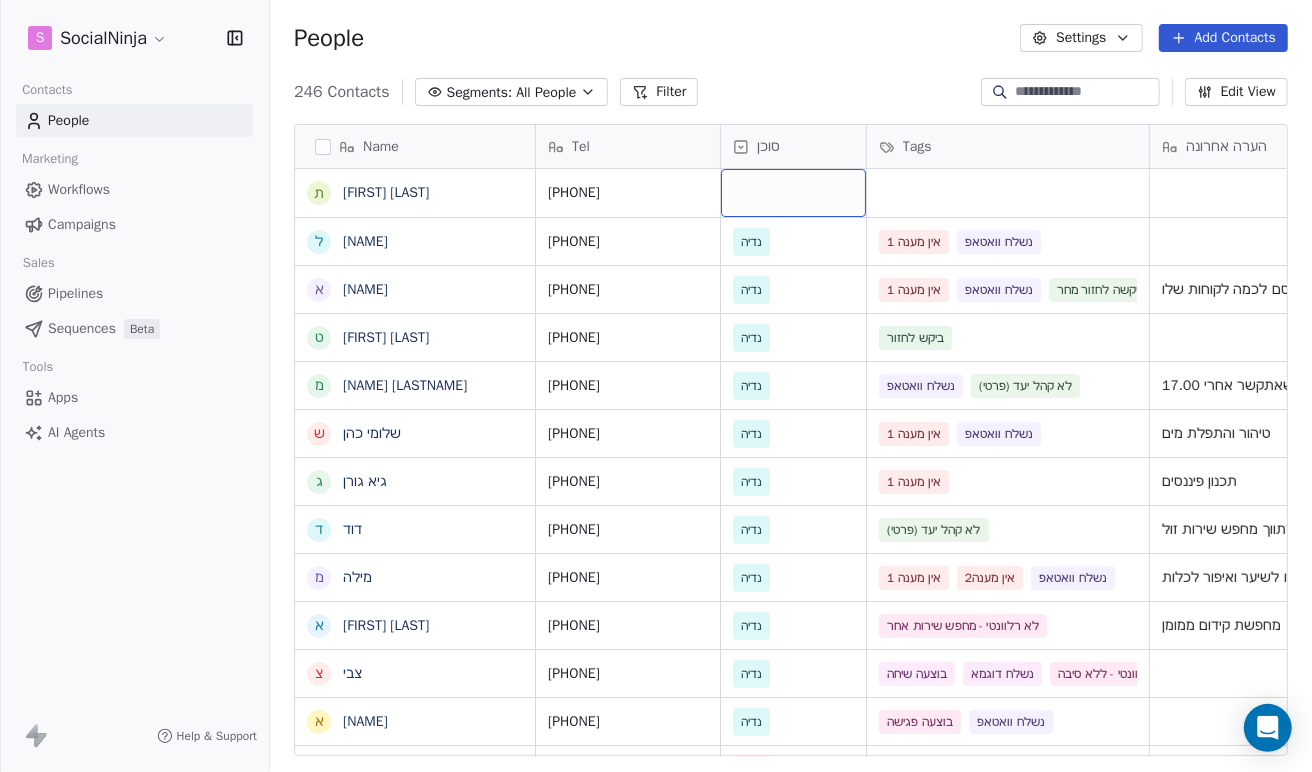 click at bounding box center (793, 193) 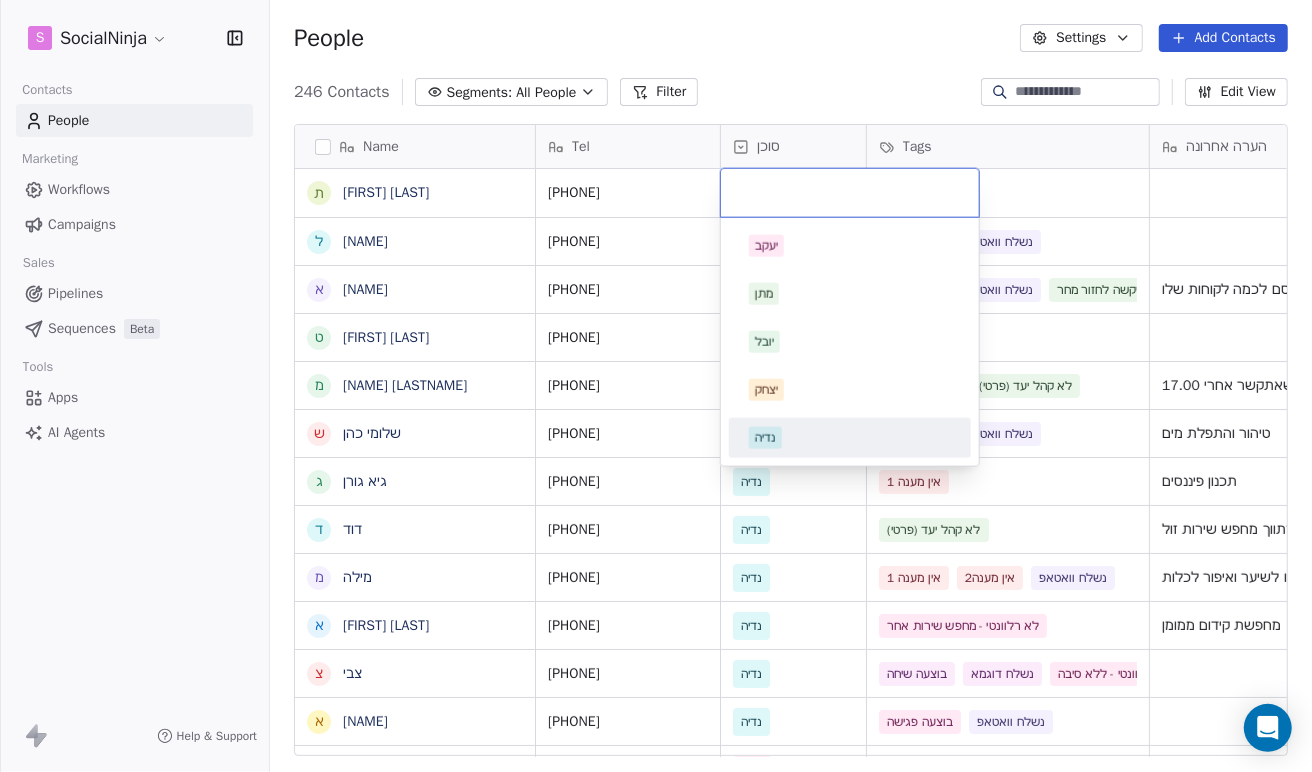 click on "נדיה" at bounding box center (765, 438) 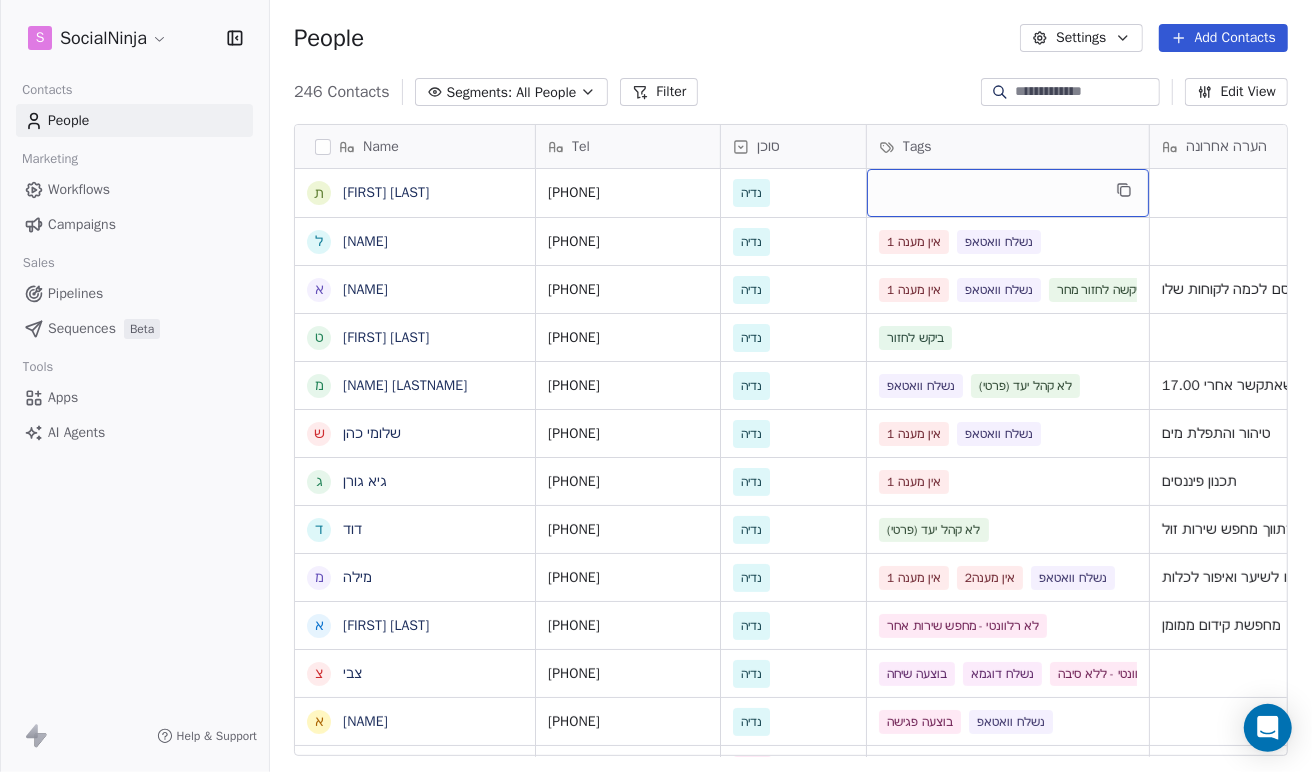 click at bounding box center [1008, 193] 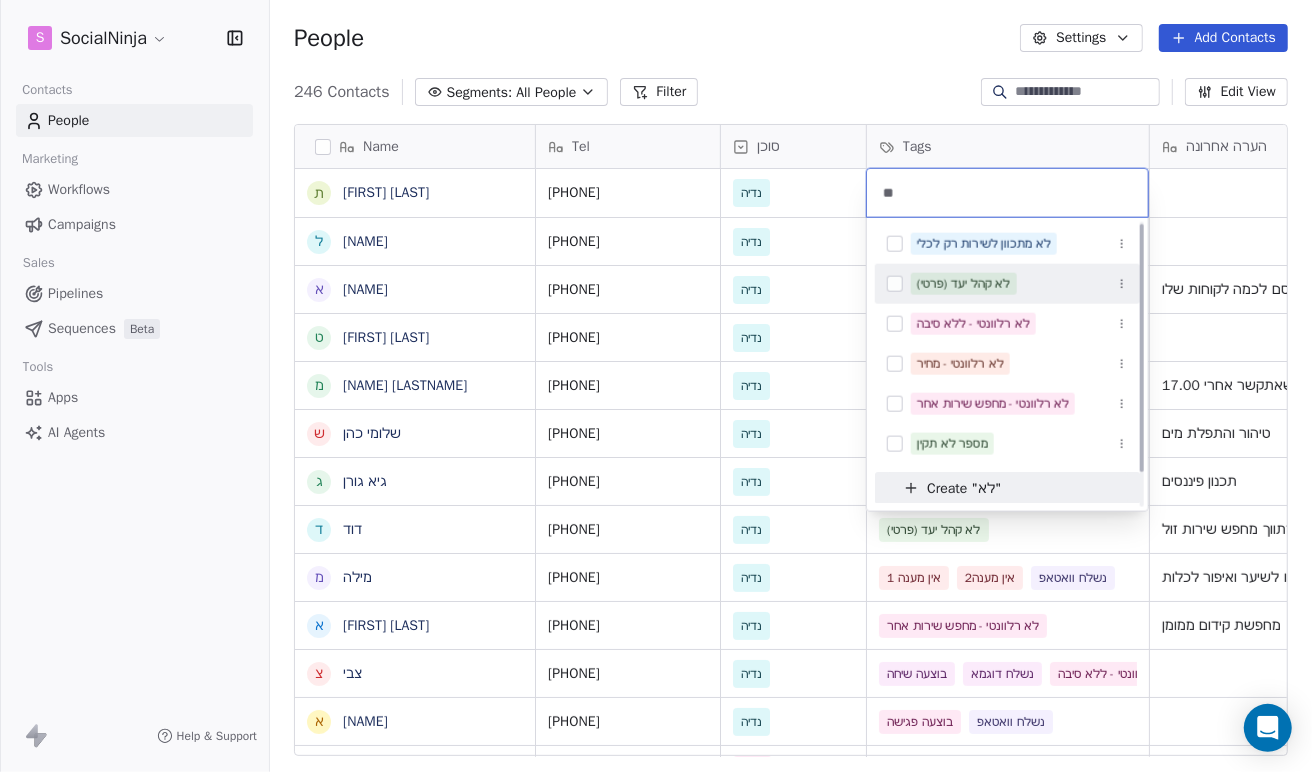 scroll, scrollTop: 0, scrollLeft: 0, axis: both 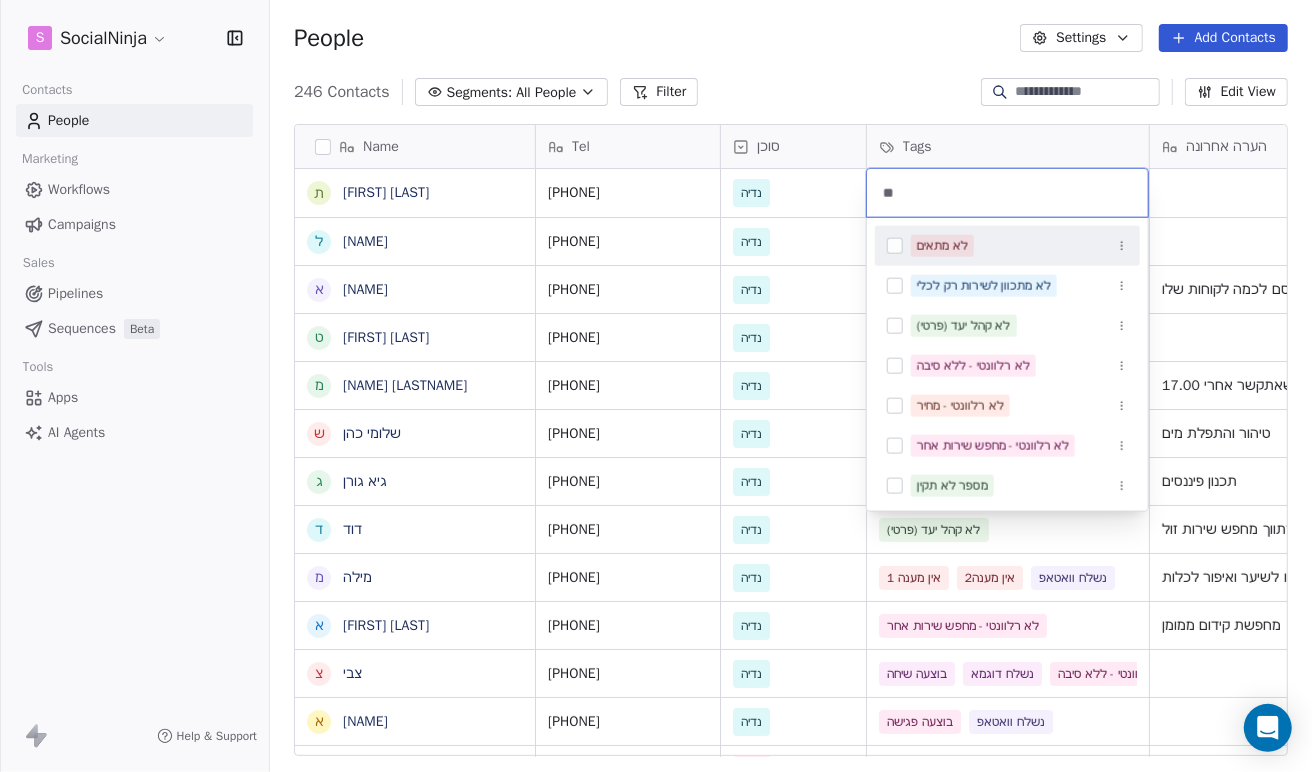 type on "**" 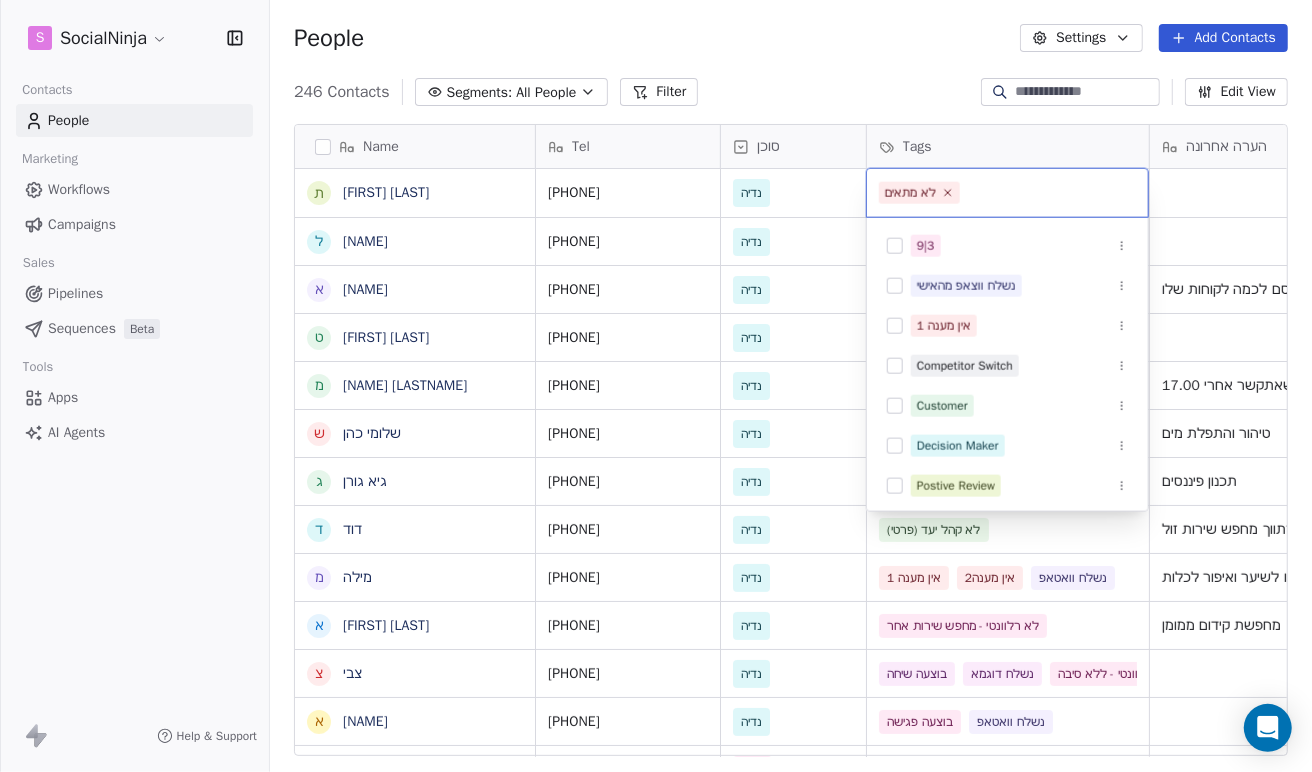 click on "S SocialNinja Contacts People Marketing Workflows Campaigns Sales Pipelines Sequences Beta Tools Apps AI Agents Help & Support People Settings Add Contacts 246 Contacts Segments: All People Filter Edit View Tag Add to Sequence Export Name ת [NAME] ל [NAME] א [NAME] ט [NAME] מ [NAME] ש [NAME] ג [NAME] ד [NAME] מ [NAME] א [NAME] צ [NAME] א [NAME] א [NAME] ש [NAME] ה [NAME] א [NAME] א [NAME] ק [NAME] א [NAME] ע [NAME] מ [NAME] מ [NAME] ג [NAME] ז [NAME] א [NAME] ל [NAME] ח [NAME] א [NAME] ק [NAME] א [NAME] י [NAME] ל [NAME] Tel סוכן Tags הערה אחרונה שם חברה Email Last Activity Date AST [PHONE] [NAME] 0508129348 [NAME] אין מענה 1 נשלח וואטאפ 0525776144 [NAME] אין מענה 1 0529937744" at bounding box center (656, 386) 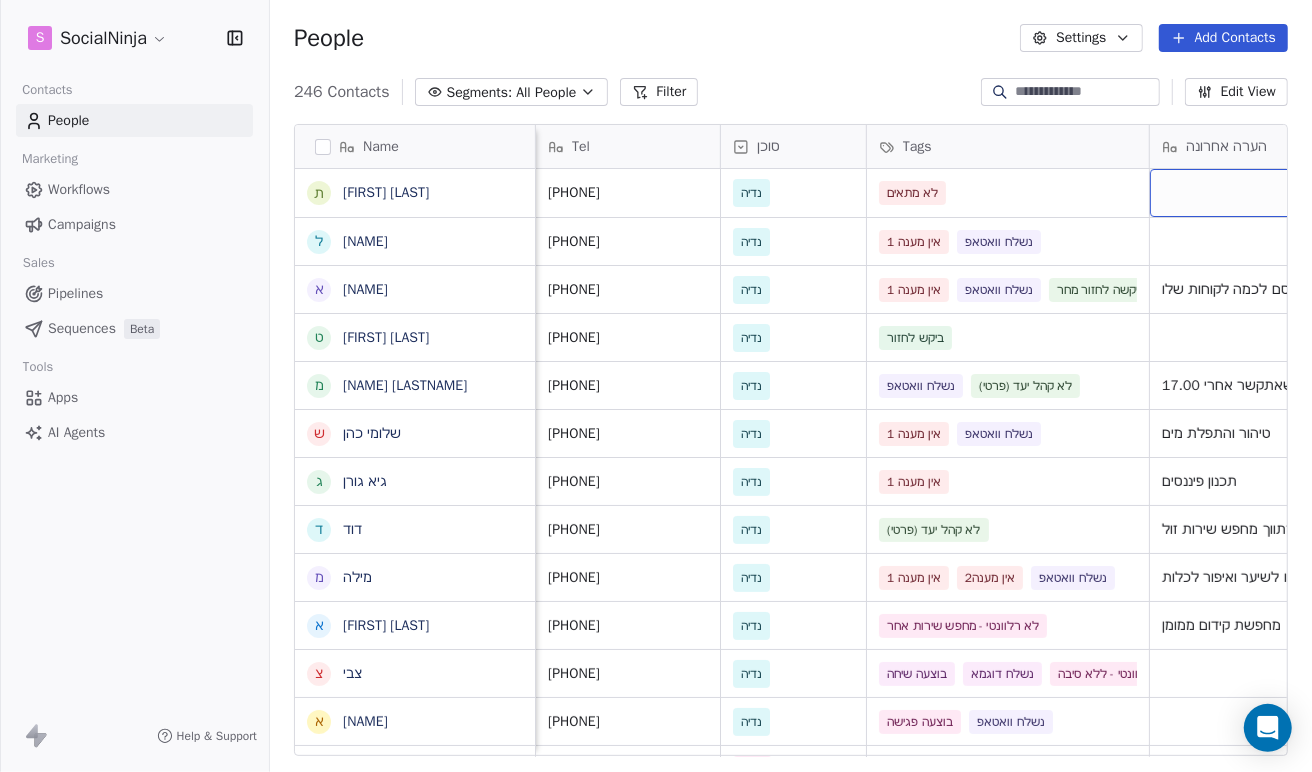scroll, scrollTop: 0, scrollLeft: 61, axis: horizontal 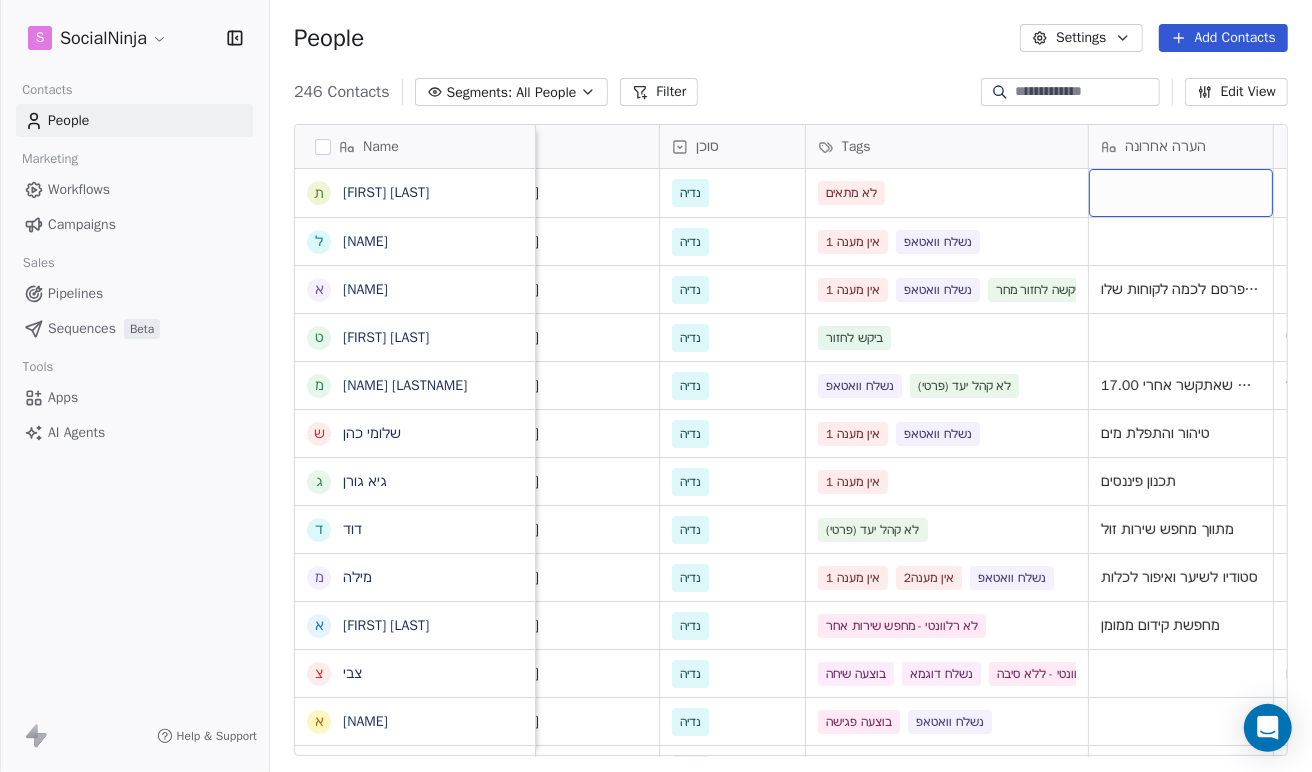 click at bounding box center [1181, 193] 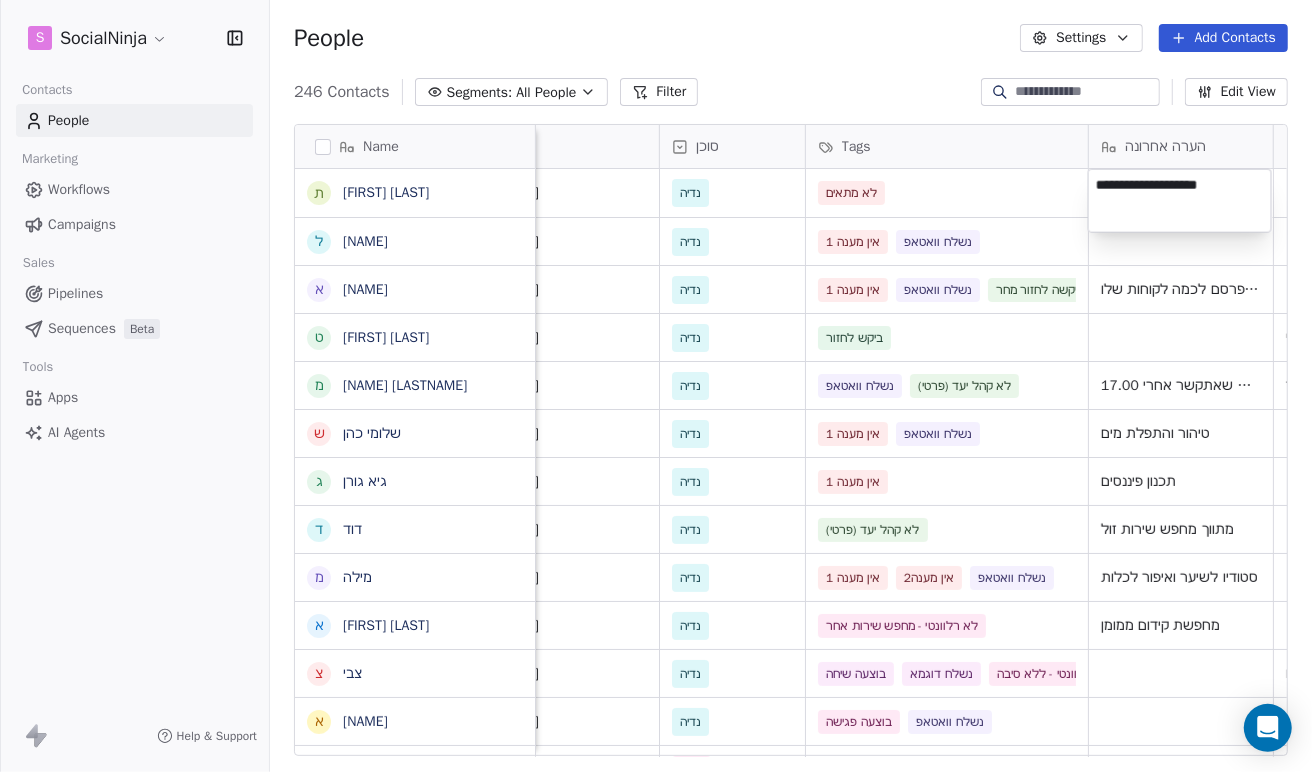 type on "**********" 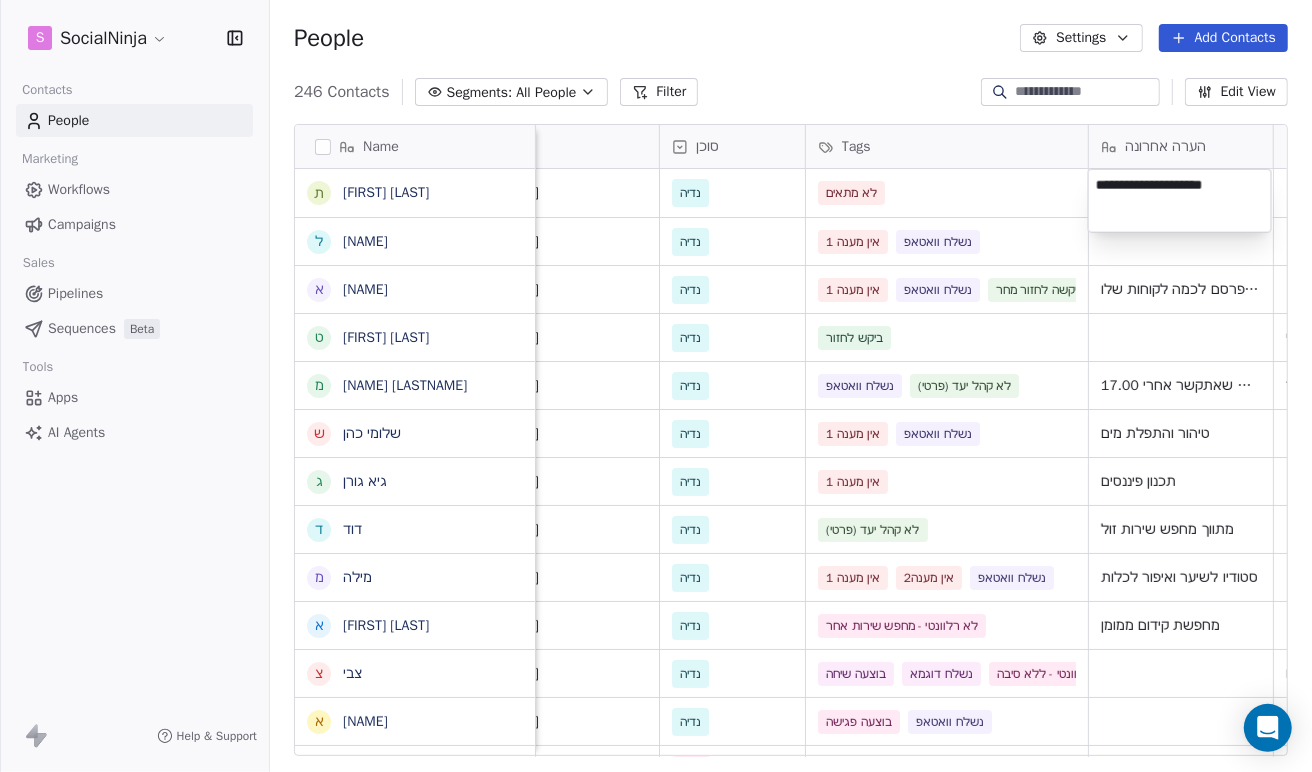 click on "S SocialNinja Contacts People Marketing Workflows Campaigns Sales Pipelines Sequences Beta Tools Apps AI Agents Help & Support People Settings  Add Contacts 246 Contacts Segments: All People Filter  Edit View Tag Add to Sequence Export Name ת תמיר חכם ל ליאורמברטה א אליצור דוראל ט טל חן מ מתן גובני ש שלומי כהן ג גיא גורן ד דוד מ מילה א ארזה פרוכטר צ צבי א אלירן א אודי נח ש שרון ה הלנה א איתן הדרי א אייל ר רביד ק קוראל אנגלשטיין א אמיר ע עוז מ מזל כהן מ מורן ג גבי ז זהר א אלמוג מועלם ל לאה ח חוי פוזנר א אורלי ברי ק קובי יהושע א אמיר דנצינגר י יניב צנחני ל ליאת Tel סוכן Tags הערה אחרונה שם חברה Email Last Activity Date AST Created Date AST [PHONE] נדיה לא מתאים Aug 04, 2025 01:39 PM [PHONE] ספר" at bounding box center (656, 386) 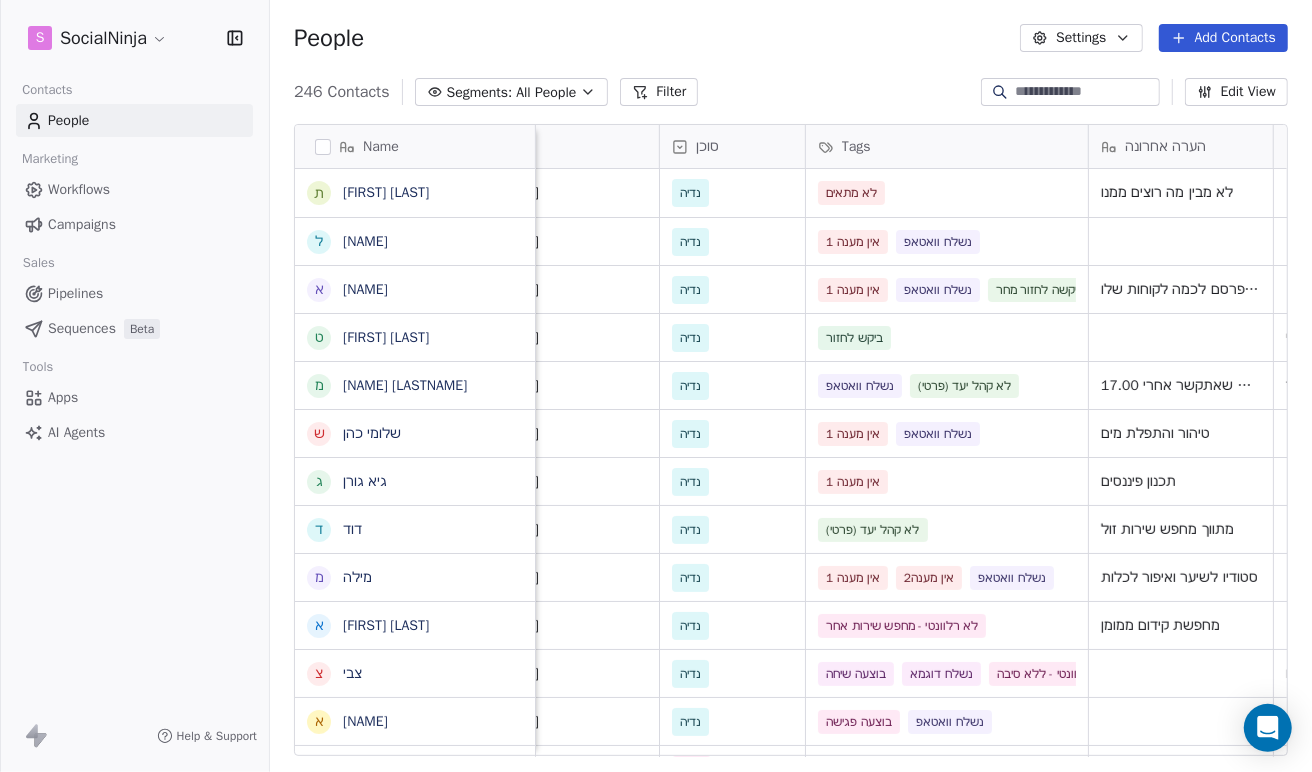 click on "Add Contacts" at bounding box center (1223, 38) 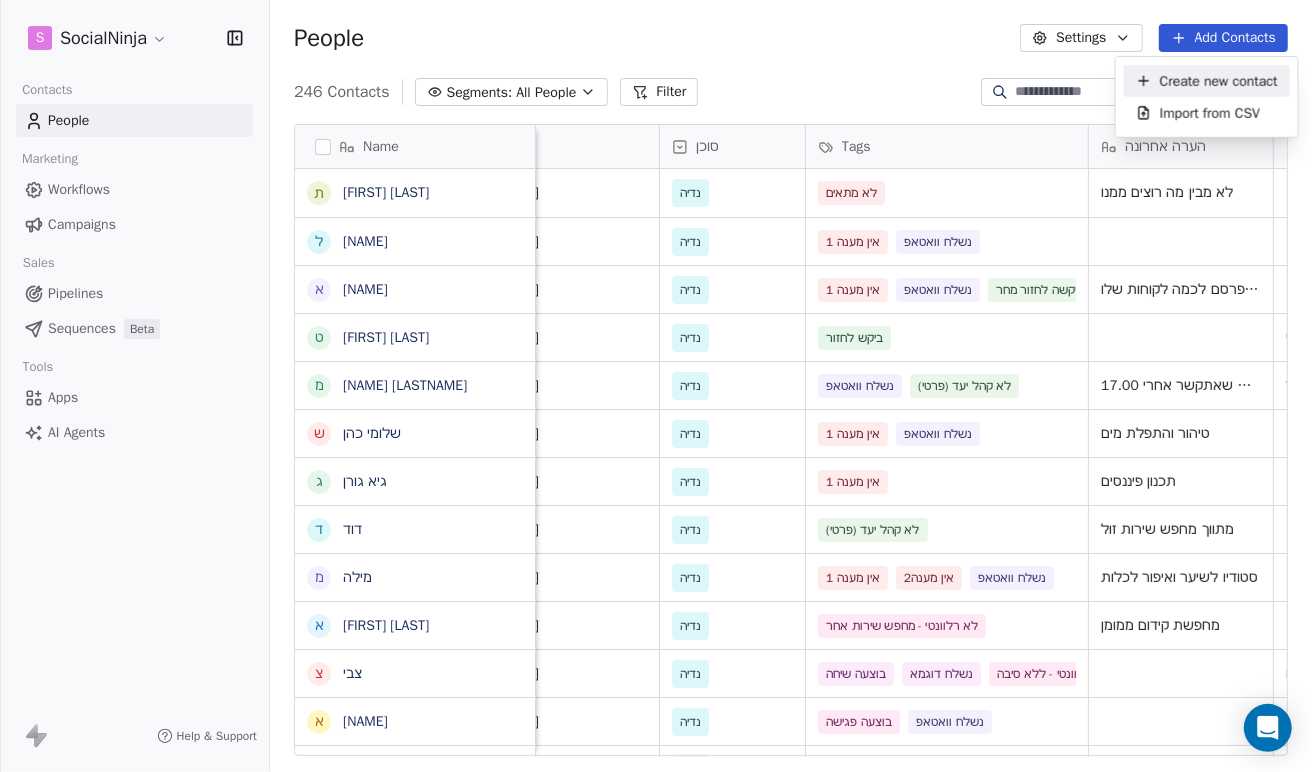 click on "Create new contact" at bounding box center (1219, 80) 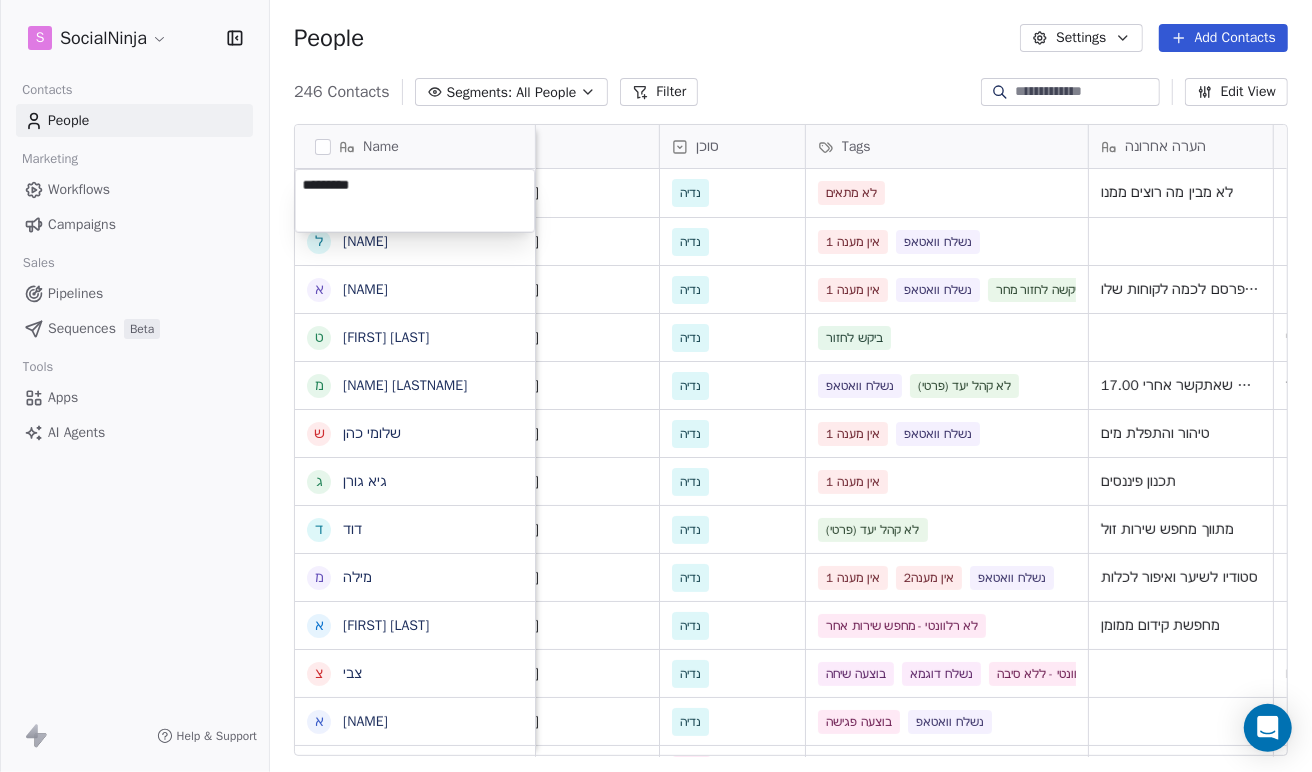 type on "********" 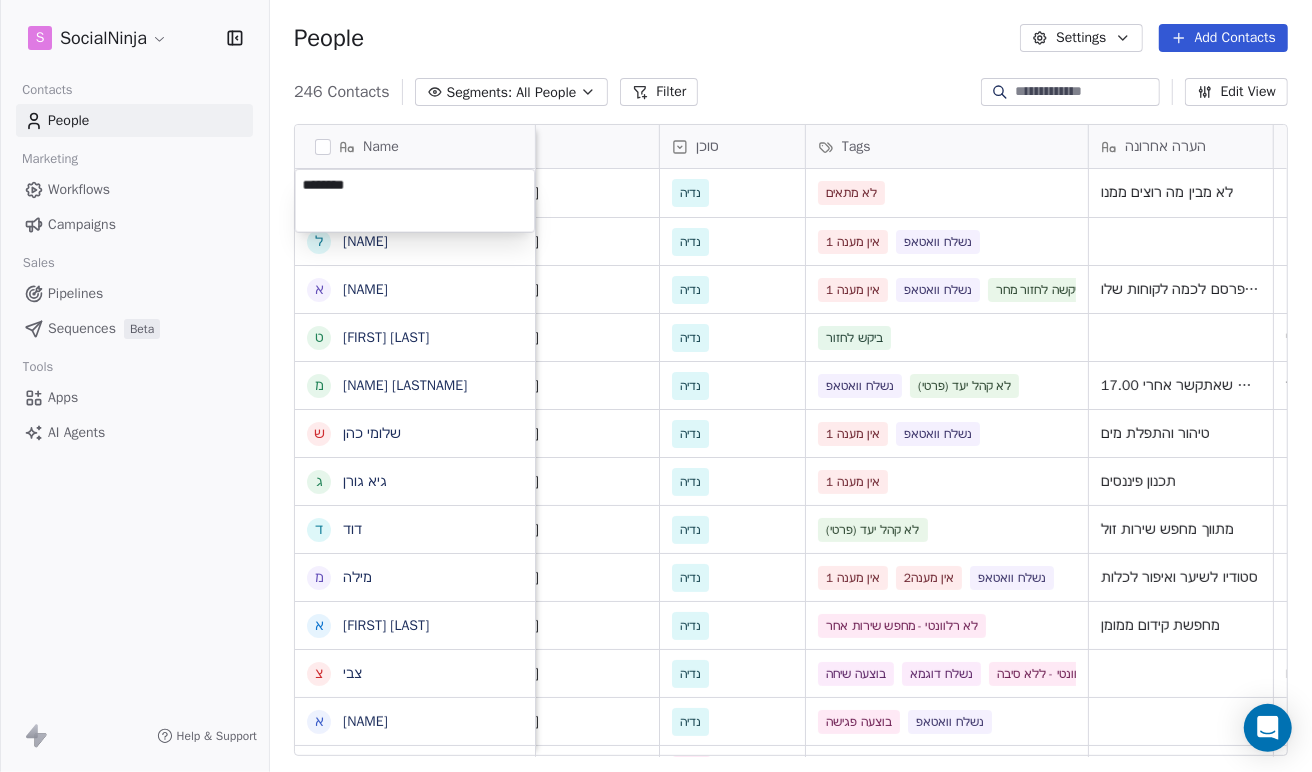 click on "S SocialNinja Contacts People Marketing Workflows Campaigns Sales Pipelines Sequences Beta Tools Apps AI Agents Help & Support People Settings  Add Contacts 246 Contacts Segments: All People Filter  Edit View Tag Add to Sequence Export Name ת תמיר חכם ל ליאורמברטה א אליצור דוראל ט טל חן מ מתן גובני ש שלומי כהן ג גיא גורן ד דוד מ מילה א ארזה פרוכטר צ צבי א אלירן א אודי נח ש שרון ה הלנה א איתן הדרי א אייל ר רביד ק קוראל אנגלשטיין א אמיר ע עוז מ מזל כהן מ מורן ג גבי ז זהר א אלמוג מועלם ל לאה ח חוי פוזנר א אורלי ברי ק קובי יהושע א אמיר דנצינגר י יניב צנחני ל ליאת Tel סוכן Tags הערה אחרונה שם חברה Email Last Activity Date AST Created Date AST [PHONE] נדיה לא מתאים לא מבין מה רוצים ממנו Aug 04, 2025 01:39 PM [PHONE] ספר" at bounding box center (656, 386) 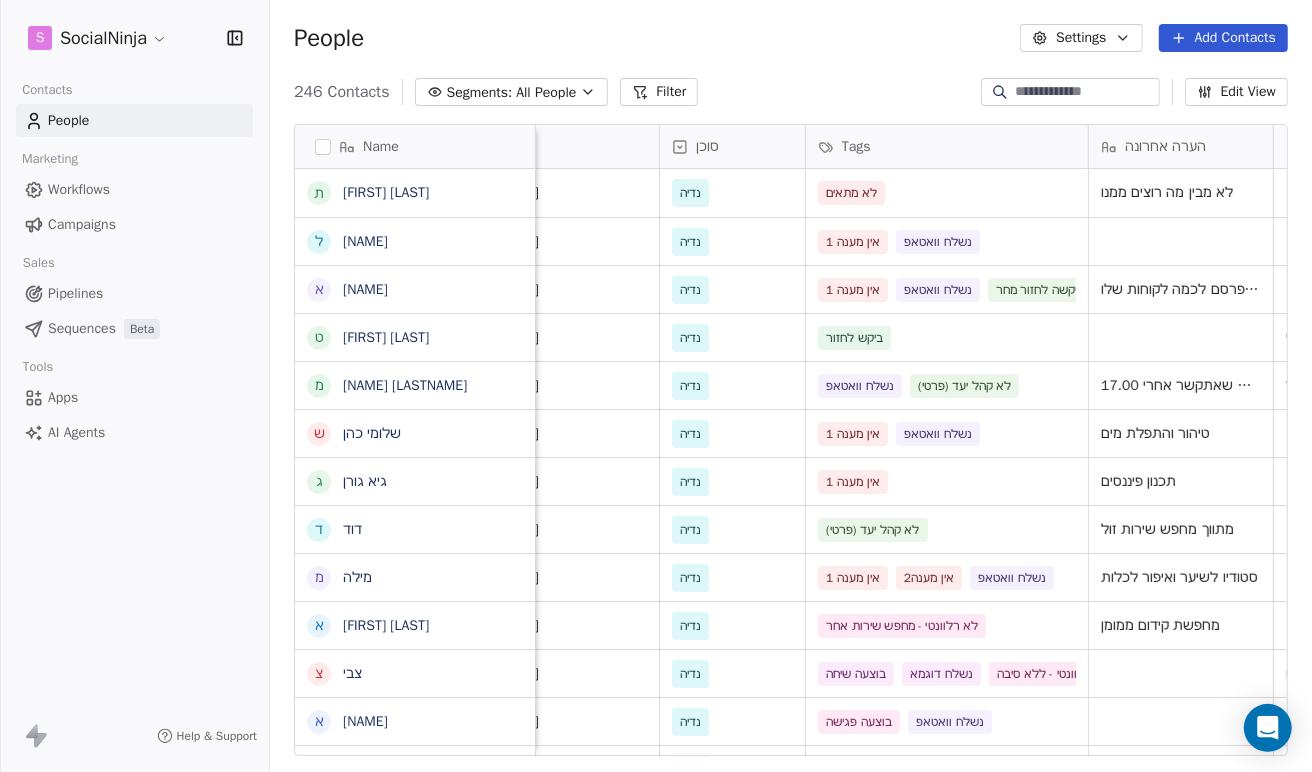 click on "People Settings  Add Contacts" at bounding box center (791, 38) 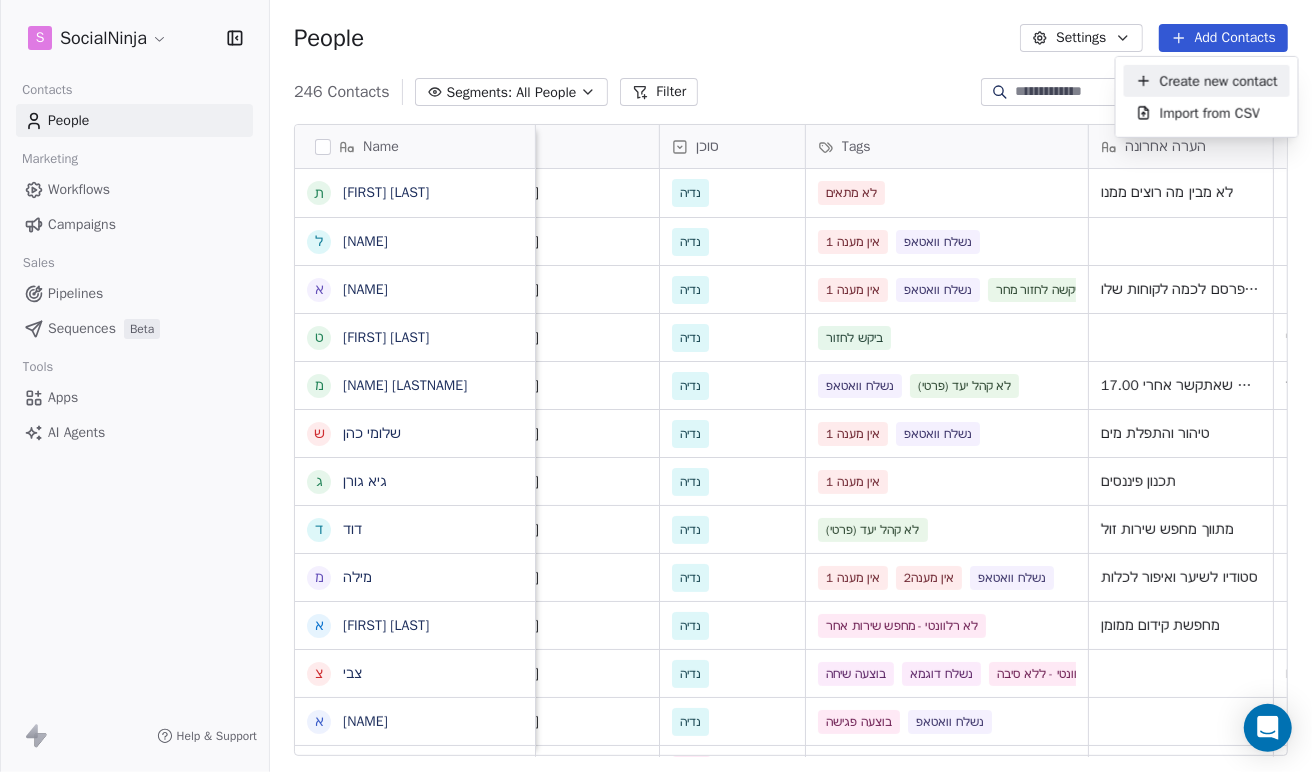 click on "Create new contact" at bounding box center [1219, 80] 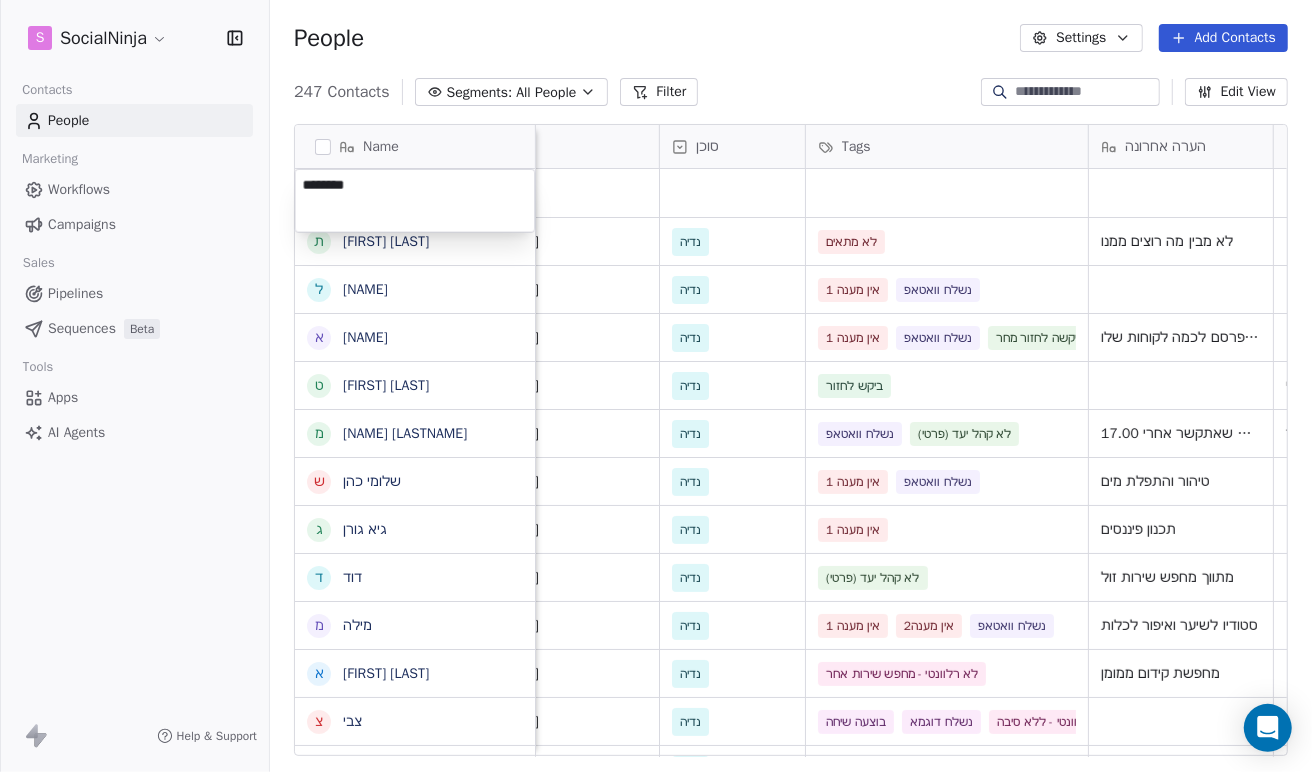 type on "*********" 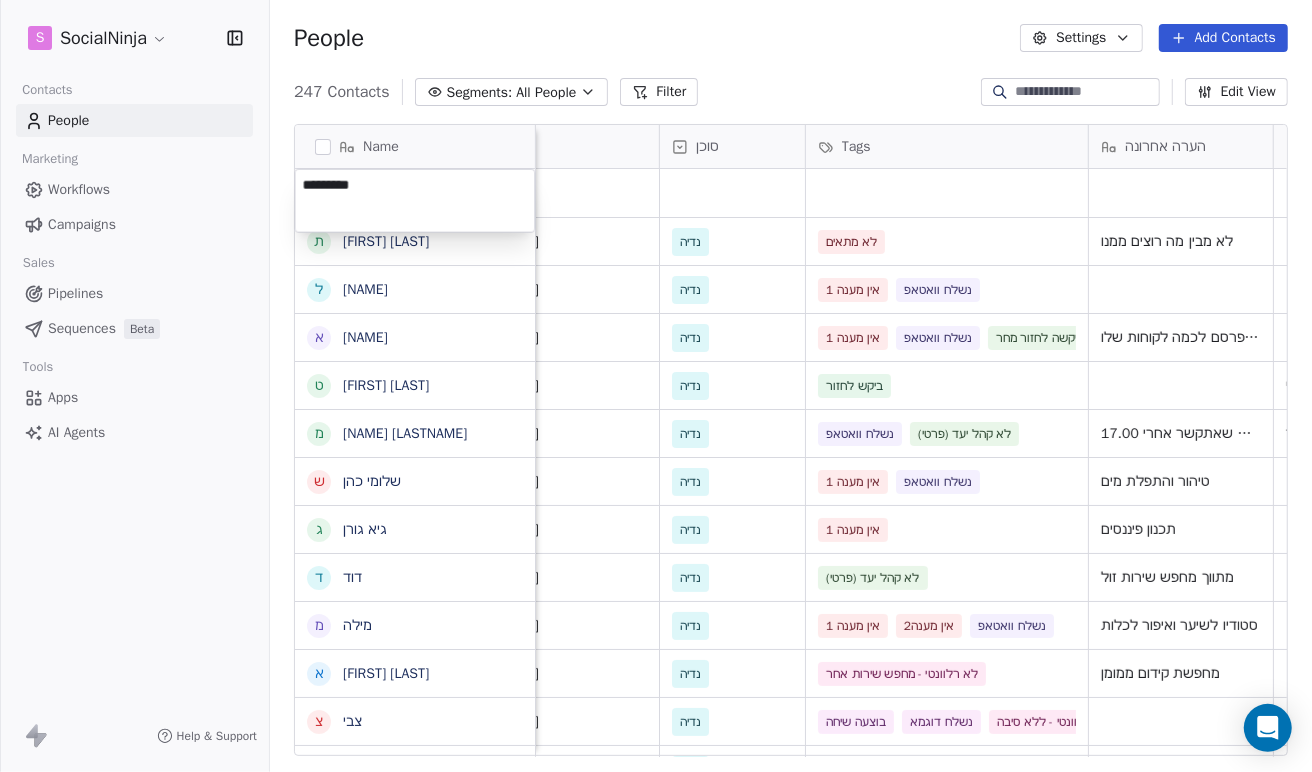 click on "S SocialNinja Contacts People Marketing Workflows Campaigns Sales Pipelines Sequences Beta Tools Apps AI Agents Help & Support People Settings  Add Contacts 247 Contacts Segments: All People Filter  Edit View Tag Add to Sequence Export Name ת תמיר חכם ל ליאורמברטה א אליצור דוראל ט טל חן מ מתן גובני ש שלומי כהן ג גיא גורן ד דוד מ מילה א ארזה פרוכטר צ צבי א אלירן א אודי נח ש שרון ה הלנה א איתן הדרי א אייל ר רביד ק קוראל אנגלשטיין א אמיר ע עוז מ מזל כהן מ מורן ג גבי ז זהר א אלמוג מועלם ל לאה ח חוי פוזנר א אורלי ברי ק קובי יהושע א אמיר דנצינגר י יניב צנחני Tel סוכן Tags הערה אחרונה שם חברה Email Last Activity Date AST Created Date AST Aug 04, 2025 01:42 PM [PHONE] נדיה לא מתאים לא מבין מה רוצים ממנו Aug 04, 2025 01:39 PM ספר" at bounding box center (656, 386) 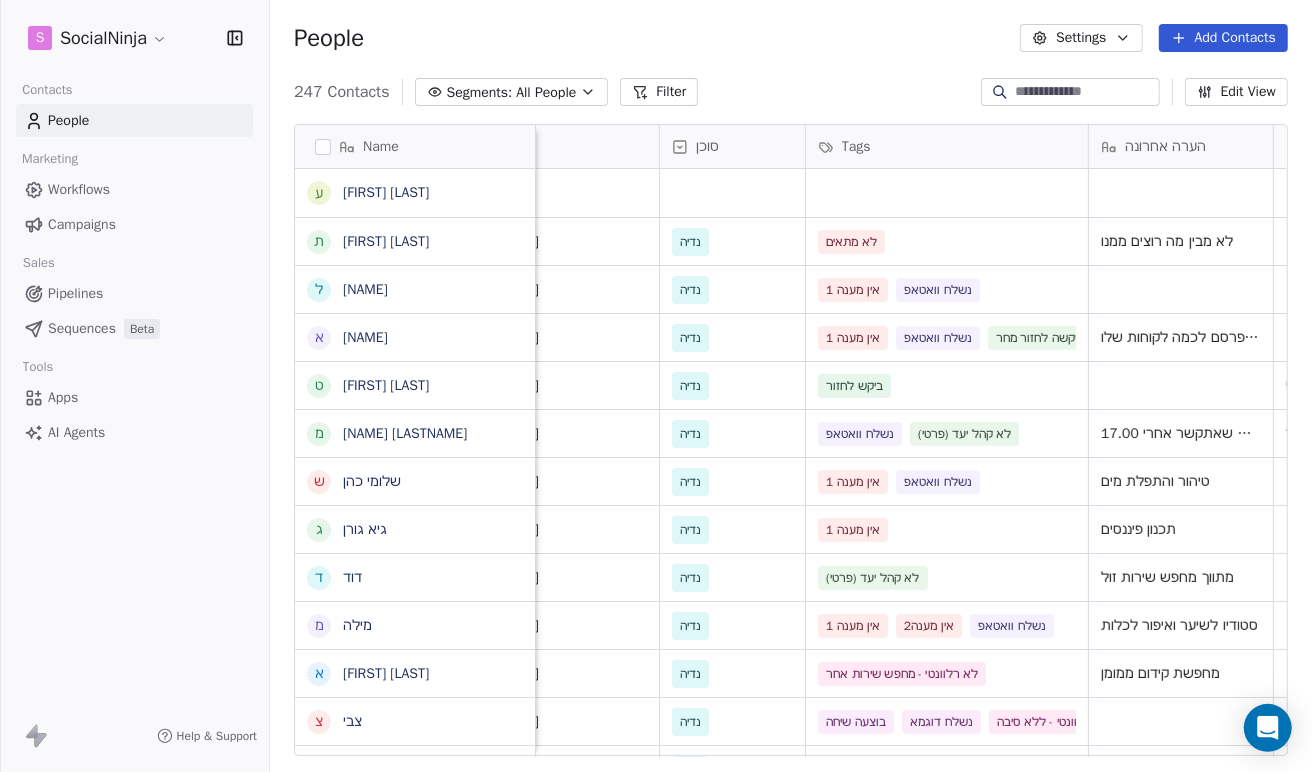 scroll, scrollTop: 0, scrollLeft: 0, axis: both 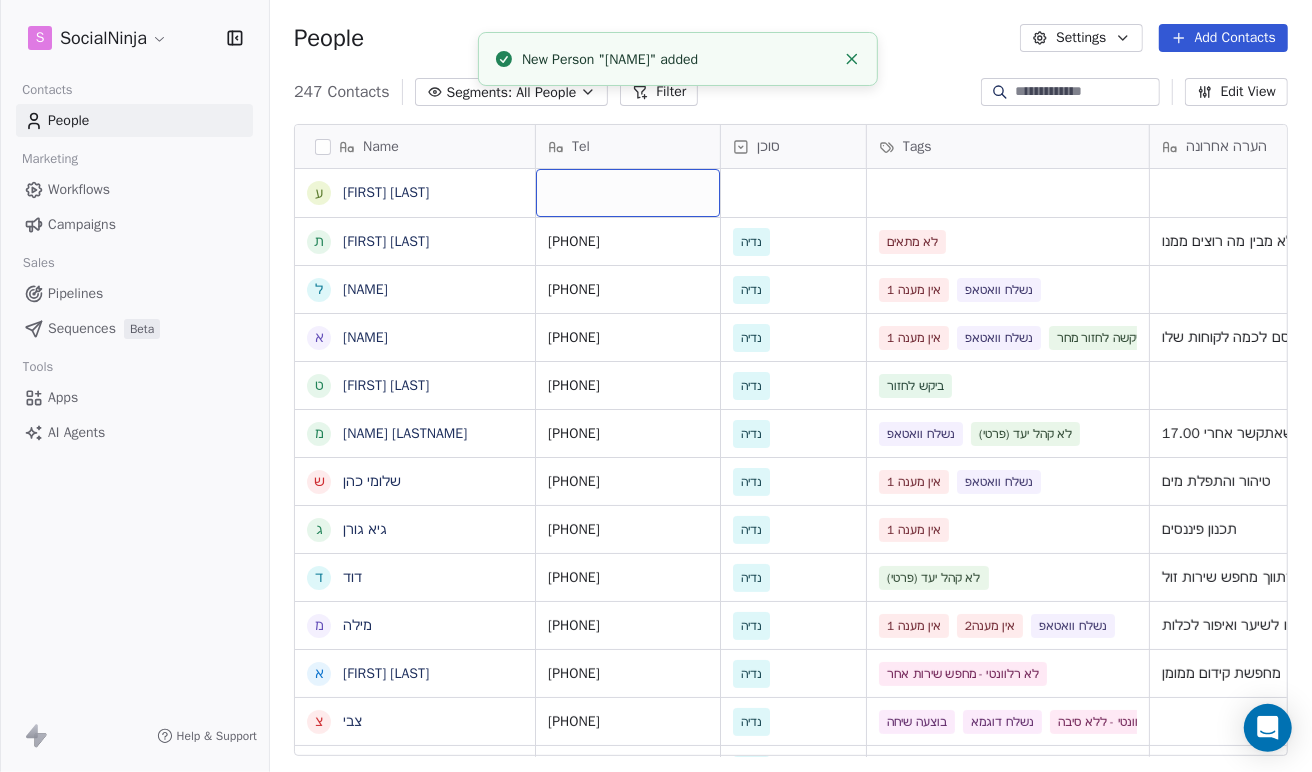 click at bounding box center (628, 193) 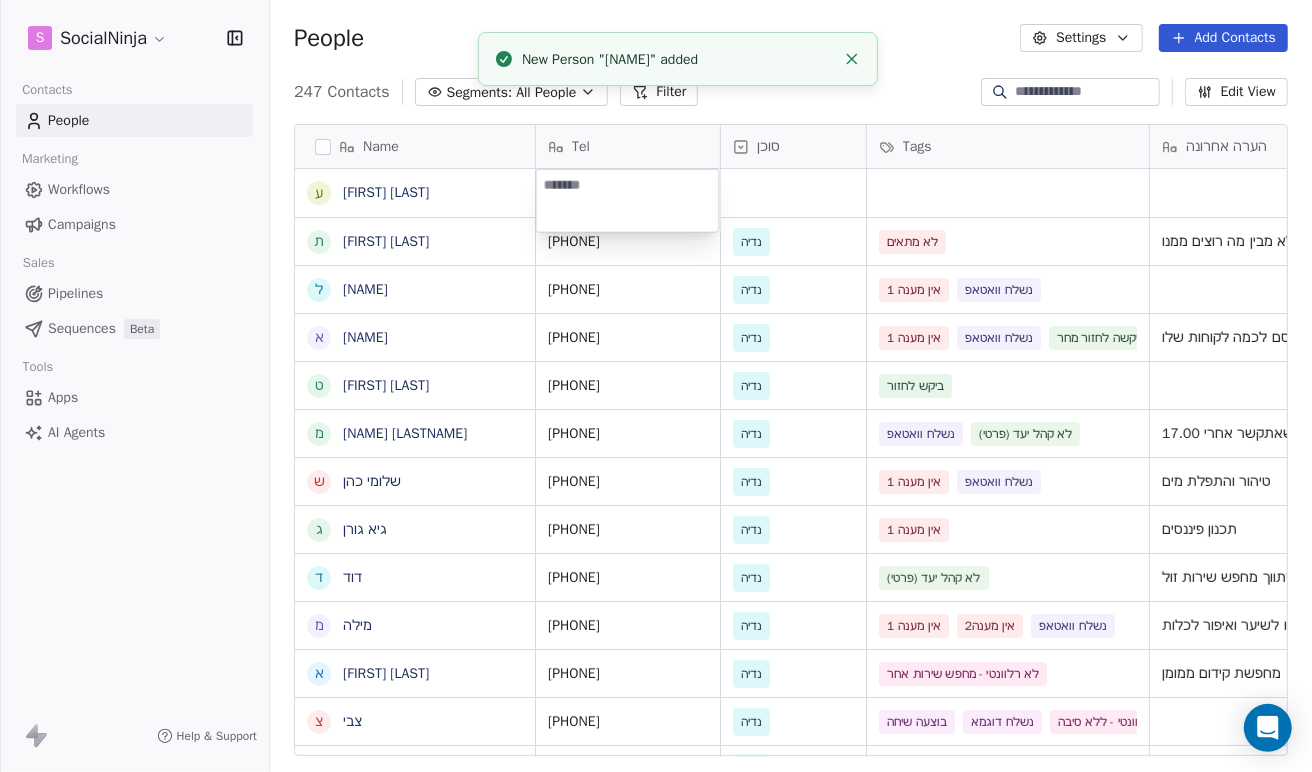 type on "**********" 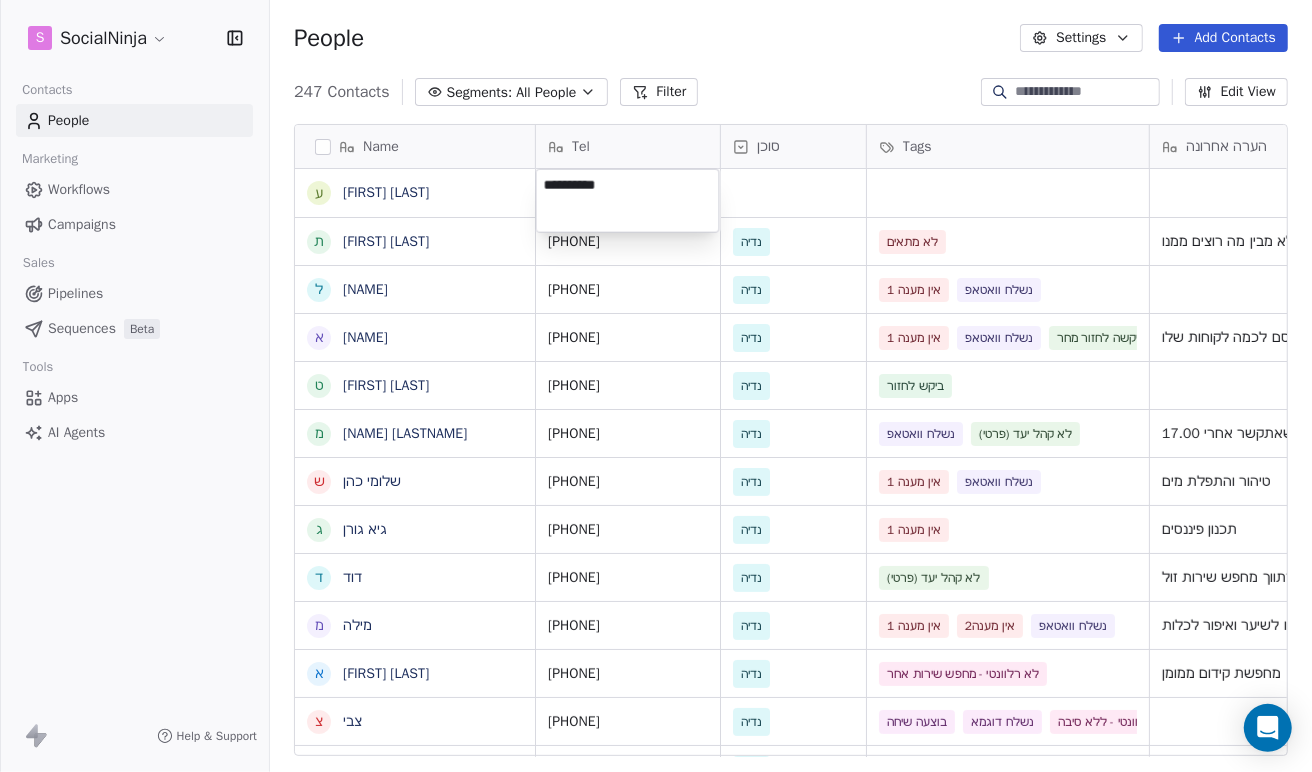 click on "S SocialNinja Contacts People Marketing Workflows Campaigns Sales Pipelines Sequences Beta Tools Apps AI Agents Help & Support People Settings Add Contacts 247 Contacts Segments: All People Filter Edit View Tag Add to Sequence Export Name ע [NAME] ל [NAME] א [NAME] ט [NAME] מ [NAME] ש [NAME] ג [NAME] ד [NAME] מ [NAME] א [NAME] צ [NAME] א [NAME] א [NAME] ש [NAME] ה [NAME] א [NAME] א [NAME] ק [NAME] א [NAME] ע [NAME] מ [NAME] מ [NAME] ג [NAME] ז [NAME] א [NAME] ל [NAME] ח [NAME] א [NAME] ק [NAME] א [NAME] י [NAME] Tel סוכן Tags הערה אחרונה שם חברה Email Last Activity Date AST [PHONE] [NAME] 0508129348 [NAME] אין מענה 1 [NAME]" at bounding box center [656, 386] 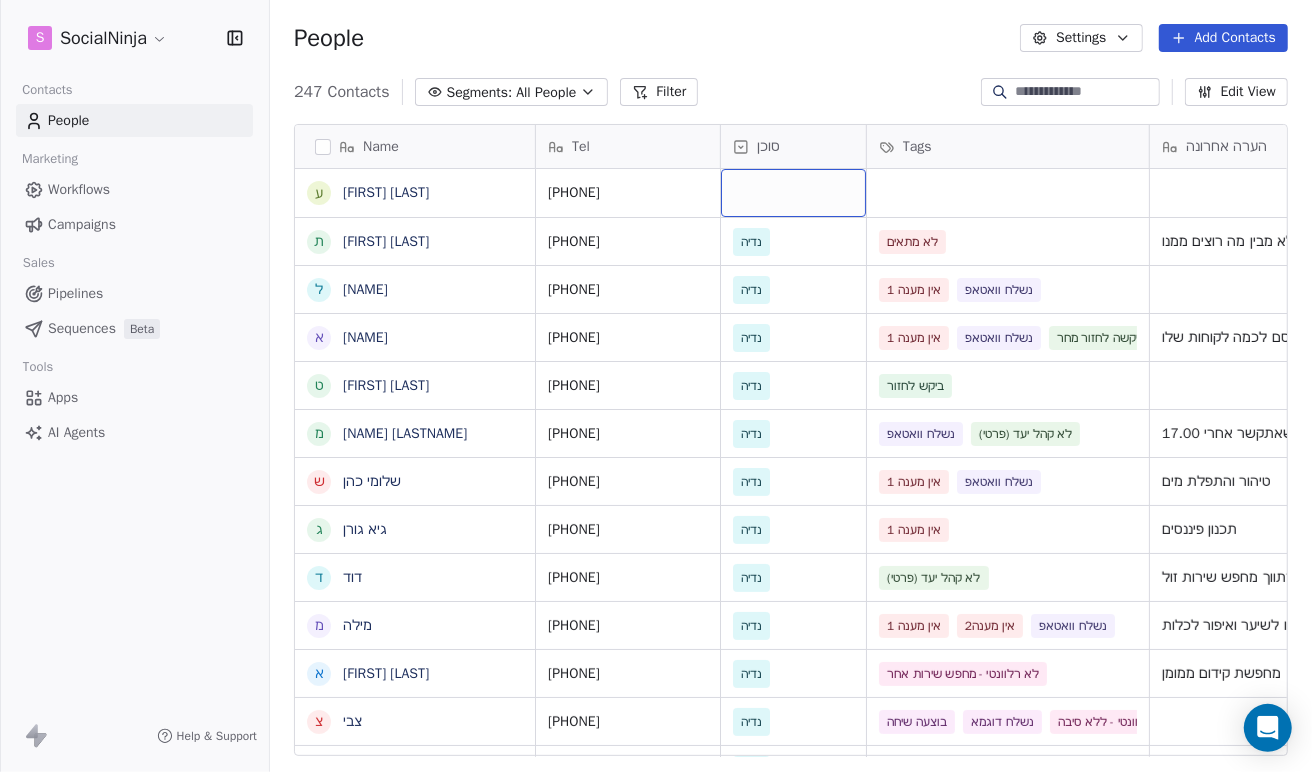 click at bounding box center (793, 193) 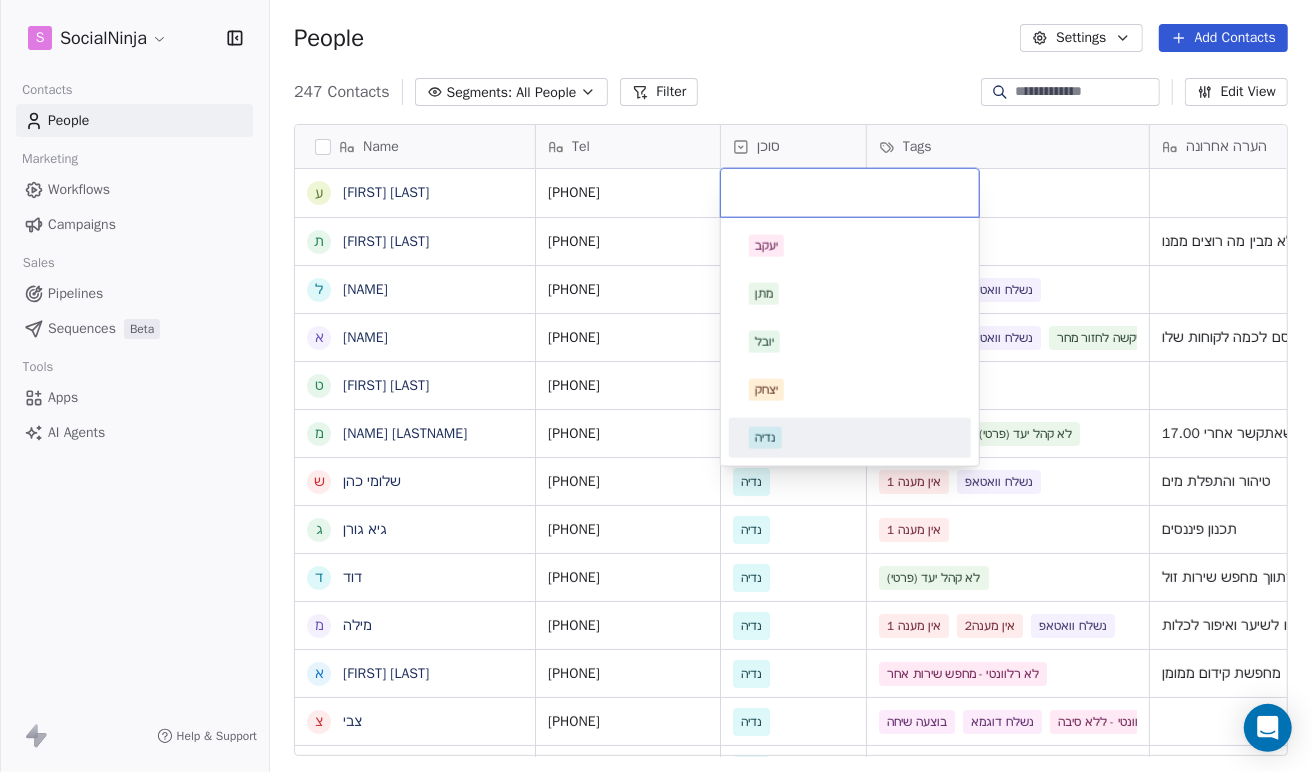 click on "נדיה" at bounding box center [850, 438] 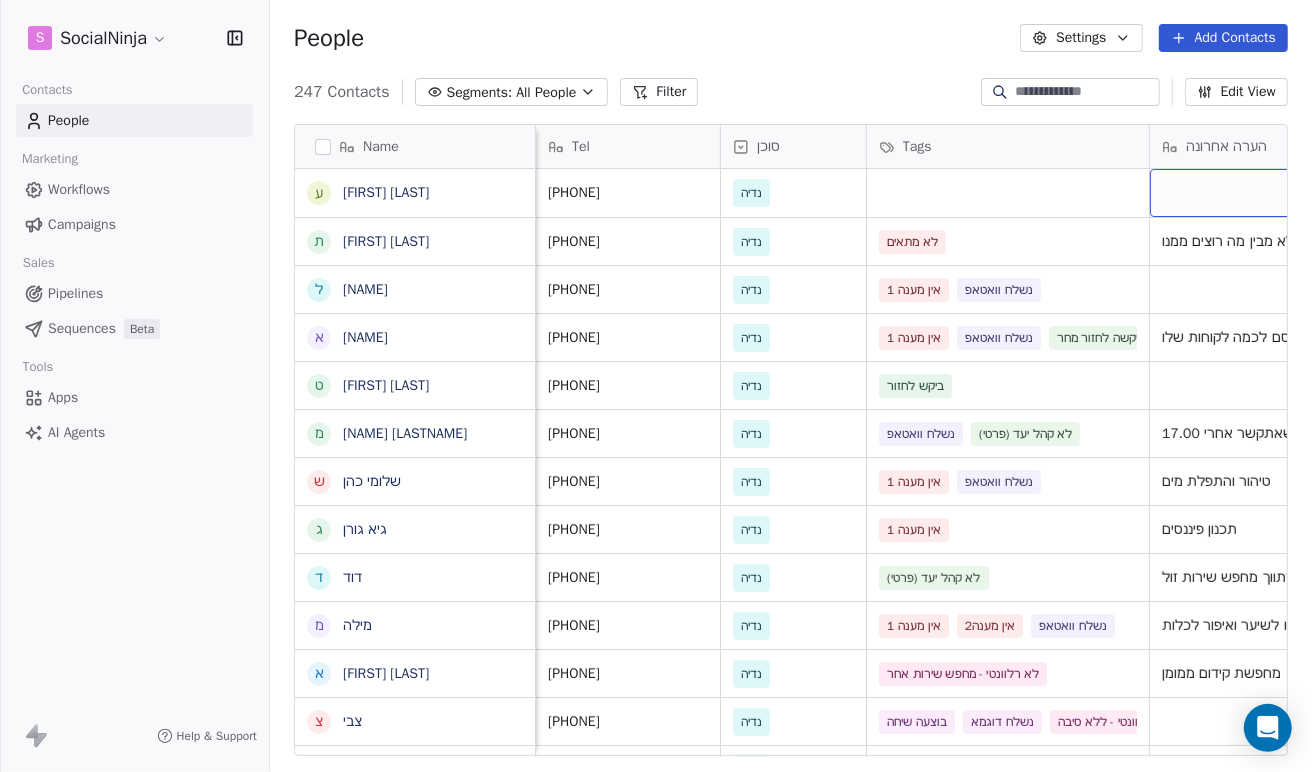 scroll, scrollTop: 0, scrollLeft: 61, axis: horizontal 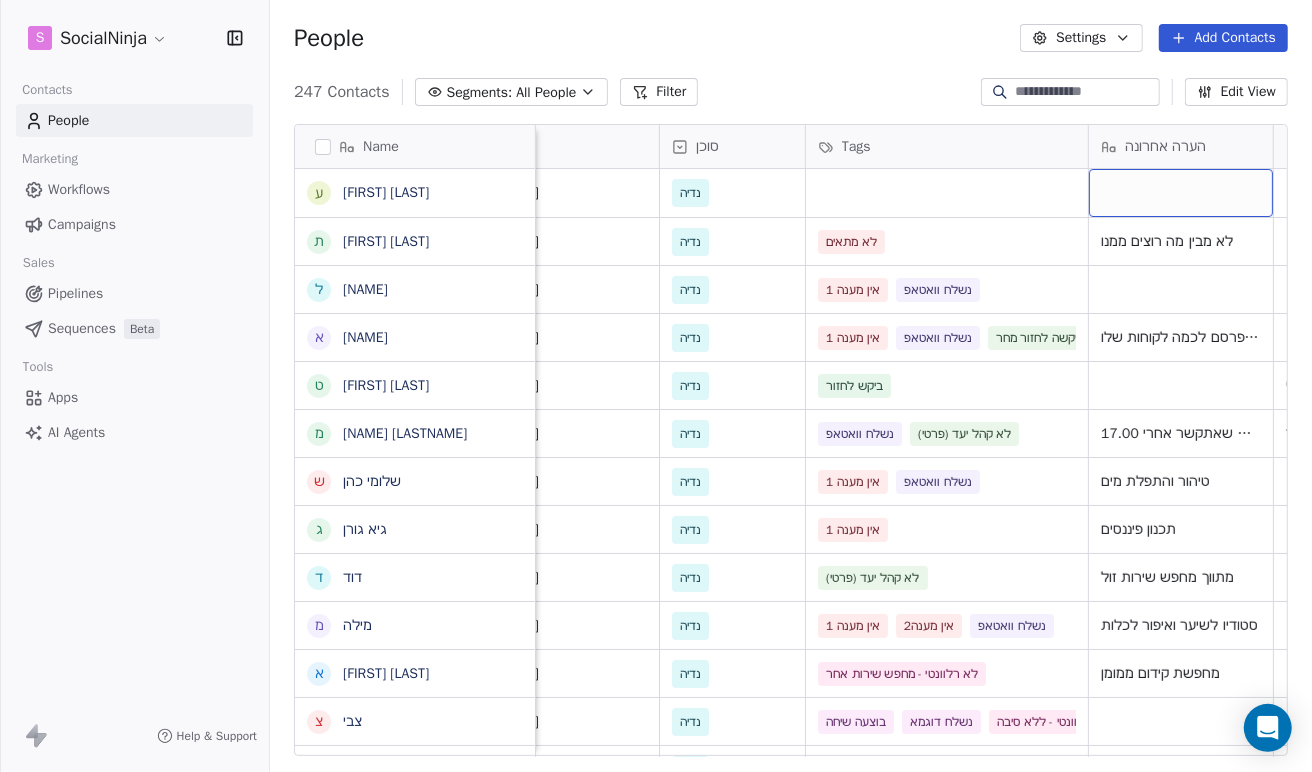 click at bounding box center (1181, 193) 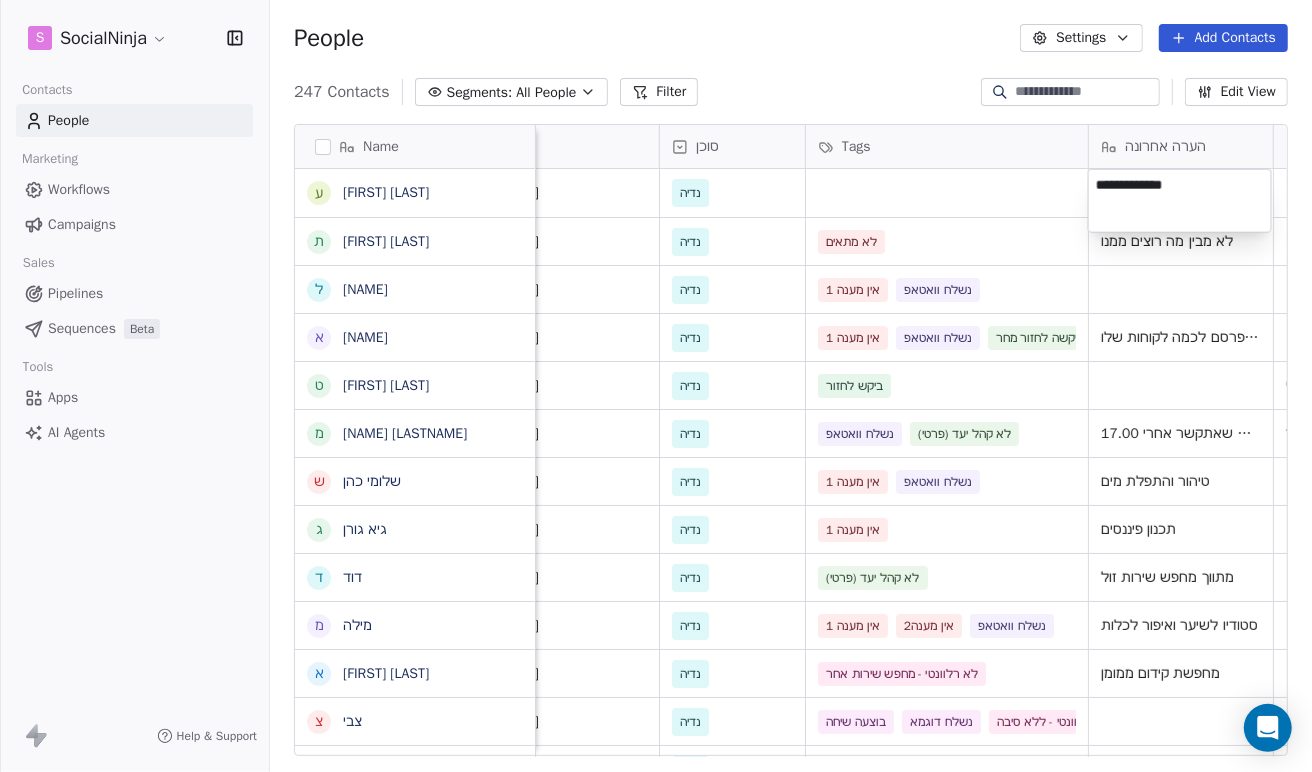 type on "**********" 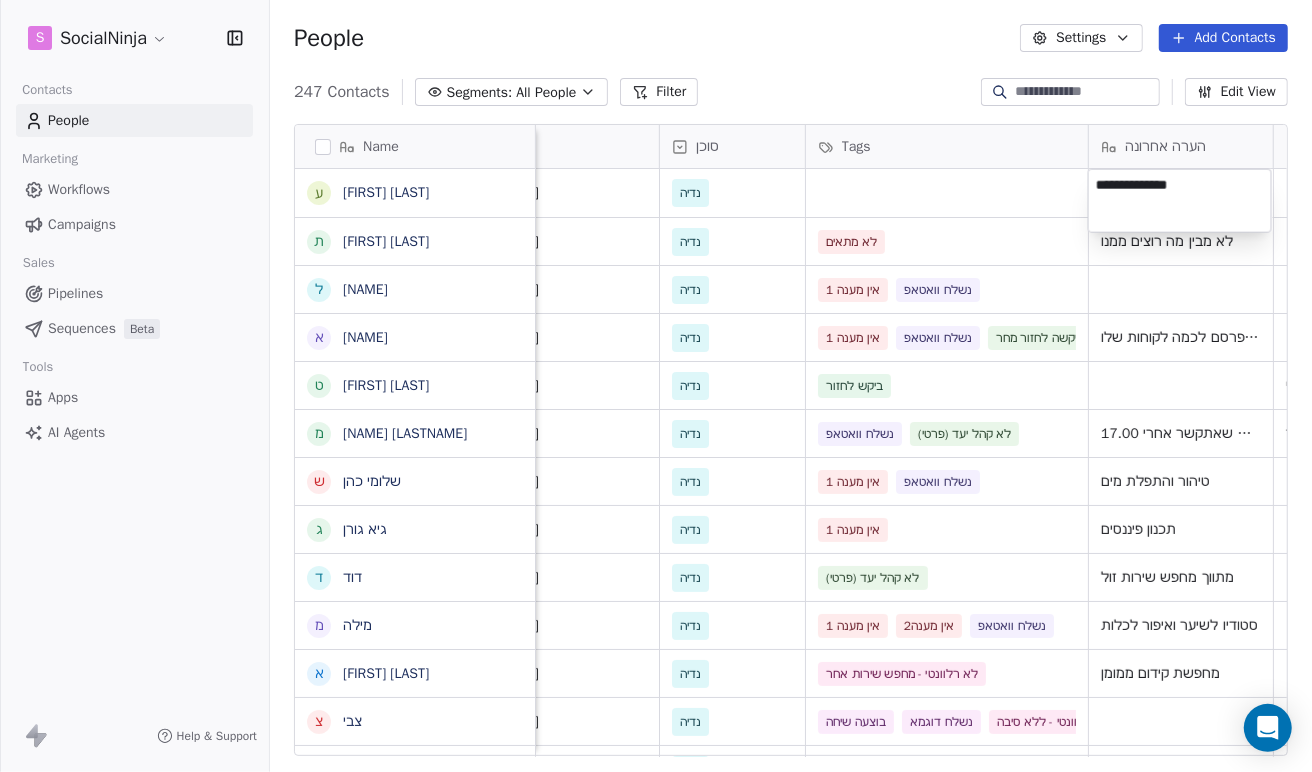 click on "S SocialNinja Contacts People Marketing Workflows Campaigns Sales Pipelines Sequences Beta Tools Apps AI Agents Help & Support People Settings  Add Contacts 247 Contacts Segments: All People Filter  Edit View Tag Add to Sequence Export Name ע עמוס לביא ת תמיר חכם ל ליאורמברטה א אליצור דוראל ט טל חן מ מתן גובני ש שלומי כהן ג גיא גורן ד דוד מ מילה א ארזה פרוכטר צ צבי א אלירן א אודי נח ש שרון ה הלנה א איתן הדרי א אייל ר רביד ק קוראל אנגלשטיין א אמיר ע עוז מ מזל כהן מ מורן ג גבי ז זהר א אלמוג מועלם ל לאה ח חוי פוזנר א אורלי ברי ק קובי יהושע א אמיר דנצינגר י יניב צנחני Tel סוכן Tags הערה אחרונה שם חברה Email Last Activity Date AST Created Date AST [PHONE] נדיה Aug 04, 2025 01:42 PM [PHONE] נדיה לא מתאים Aug 04, 2025 01:39 PM" at bounding box center [656, 386] 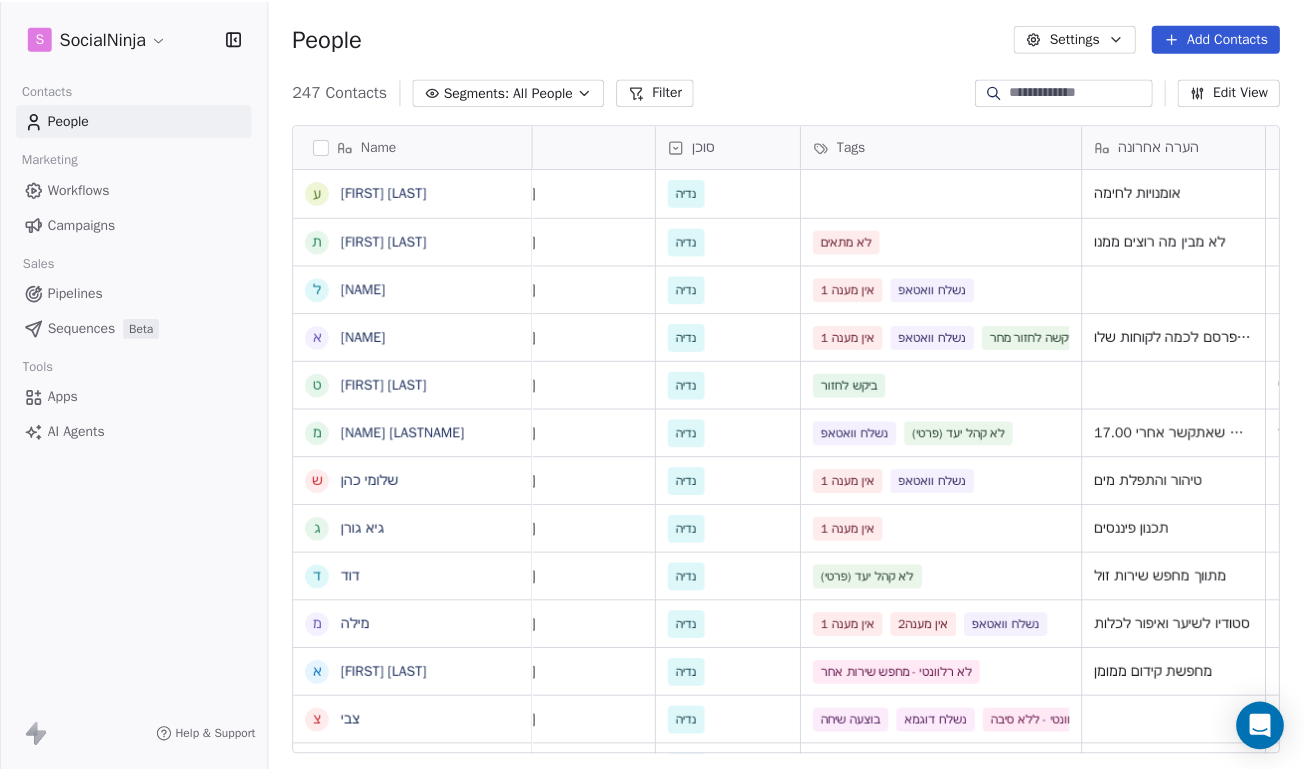scroll, scrollTop: 0, scrollLeft: 0, axis: both 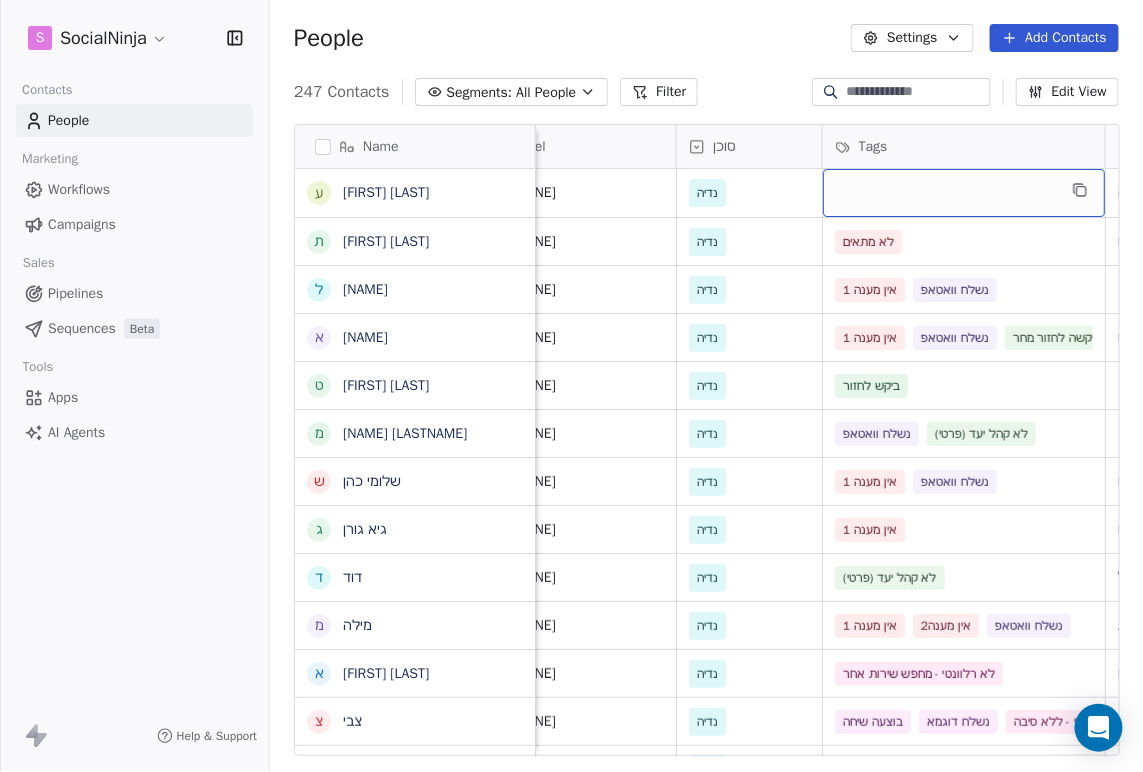 click at bounding box center [964, 193] 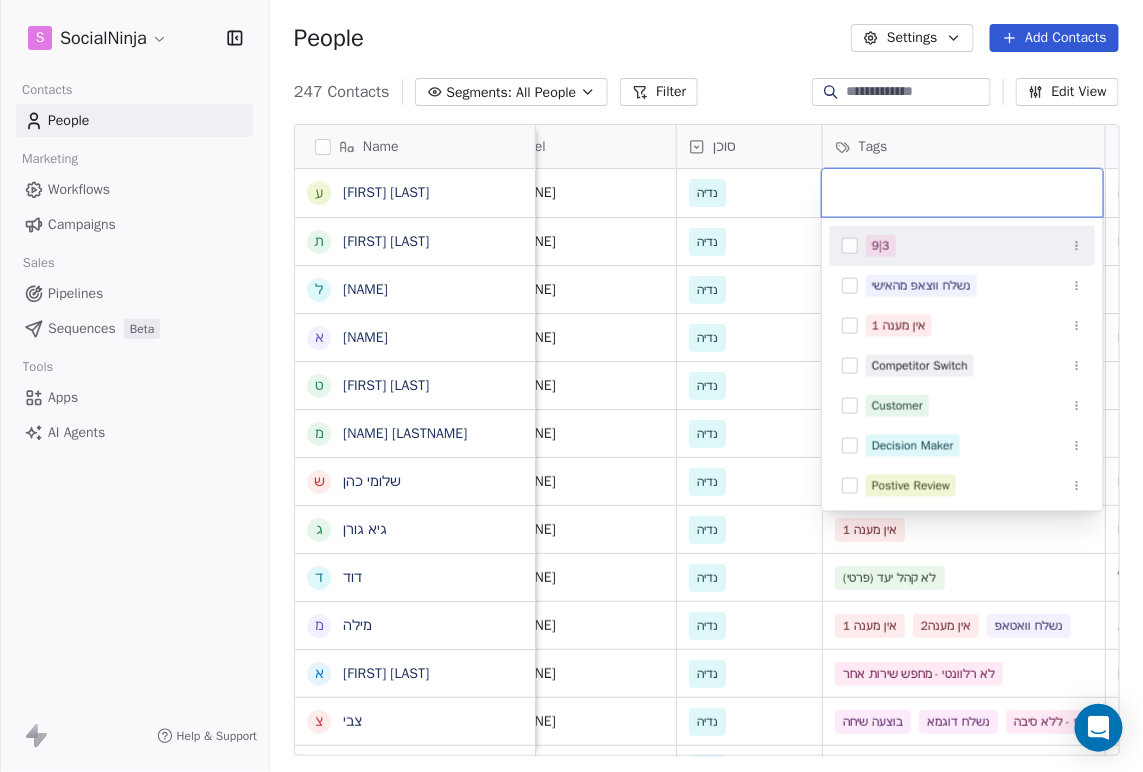 click at bounding box center [962, 193] 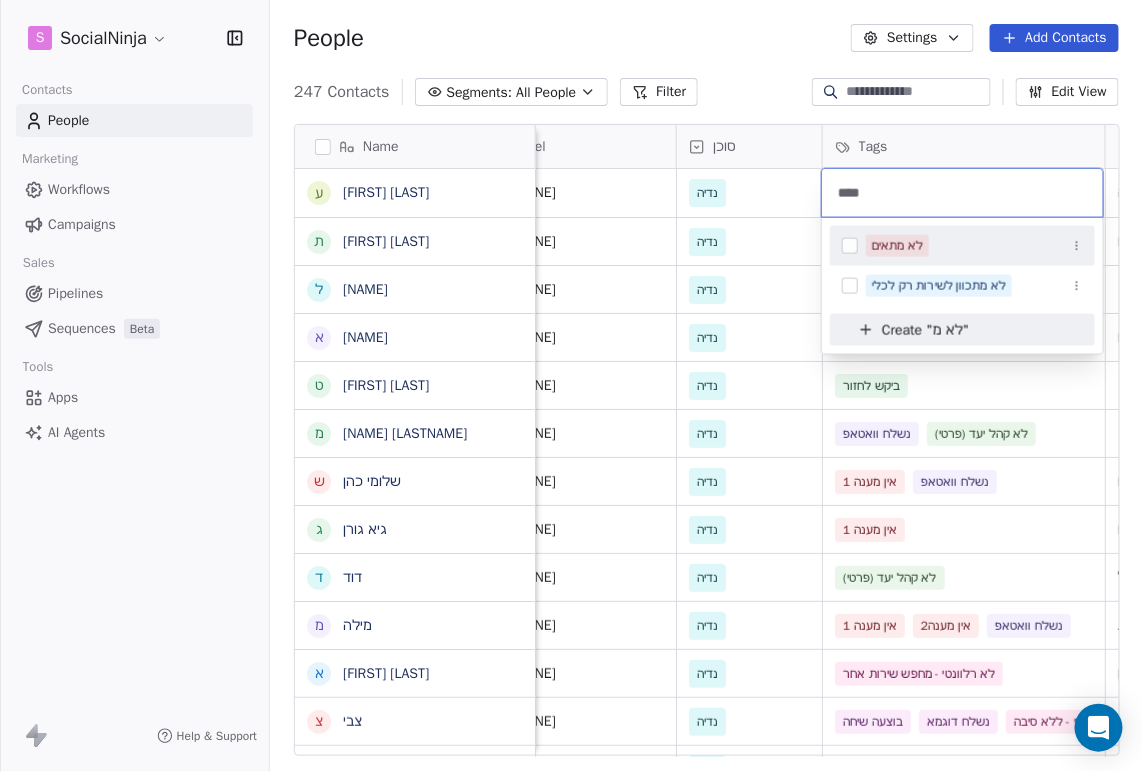 type on "****" 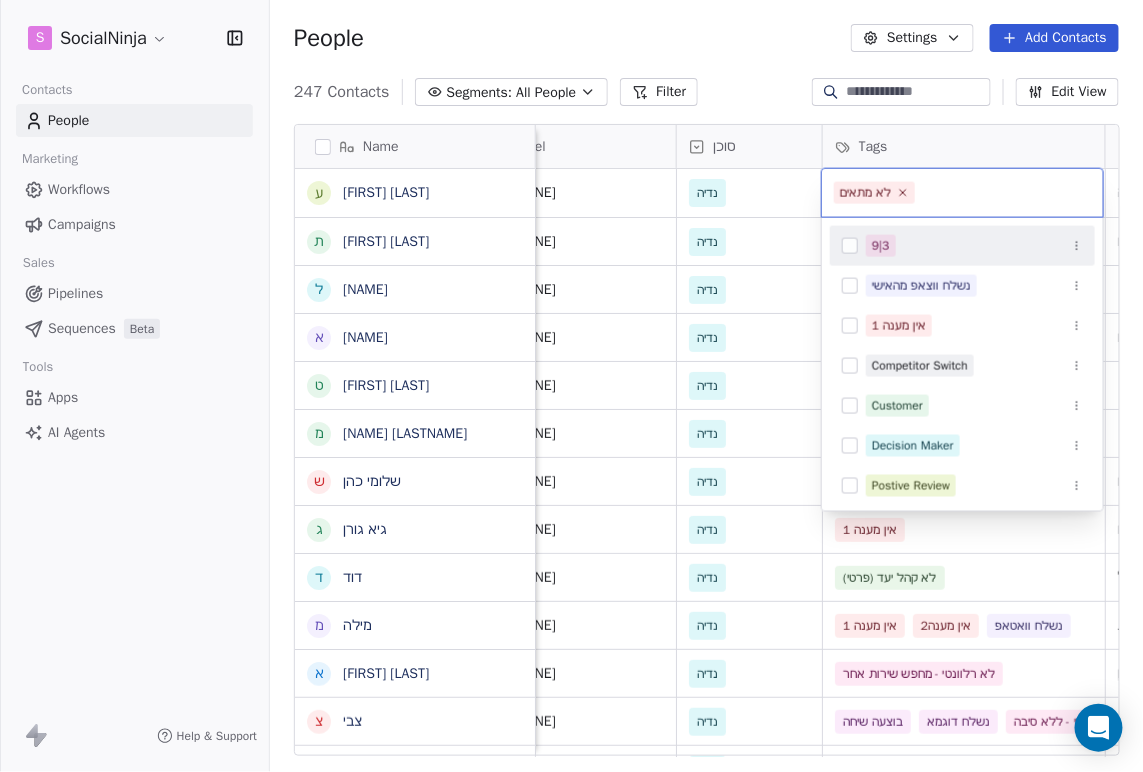click on "S SocialNinja Contacts People Marketing Workflows Campaigns Sales Pipelines Sequences Beta Tools Apps AI Agents Help & Support People Settings  Add Contacts 247 Contacts Segments: All People Filter  Edit View Tag Add to Sequence Export Name ע [NAME] [LASTNAME] ת [NAME] [LASTNAME] ל [NAME] [LASTNAME] א [NAME] [LASTNAME] ט [NAME] [LASTNAME] מ [NAME] [LASTNAME] ש [NAME] [LASTNAME] ג [NAME] [LASTNAME] ד [NAME] [LASTNAME] מ [NAME] [LASTNAME] א [NAME] [LASTNAME] צ [NAME] [LASTNAME] א [NAME] [LASTNAME] א [NAME] [LASTNAME] ש [NAME] [LASTNAME] ה [NAME] [LASTNAME] א [NAME] [LASTNAME] א [NAME] [LASTNAME] ק [NAME] [LASTNAME] א [NAME] [LASTNAME] ע [NAME] [LASTNAME] מ [NAME] [LASTNAME] מ [NAME] [LASTNAME] ג [NAME] [LASTNAME] ז [NAME] [LASTNAME] א [NAME] [LASTNAME] ל [NAME] [LASTNAME] ח [NAME] [LASTNAME] Tel סוכן Tags הערה אחרונה שם חברה Email Last Activity Date AST [PHONE] [NAME] אומנויות לחימה [PHONE] [NAME] לא מתאים לא מבין מה רוצים ממנו" at bounding box center (571, 386) 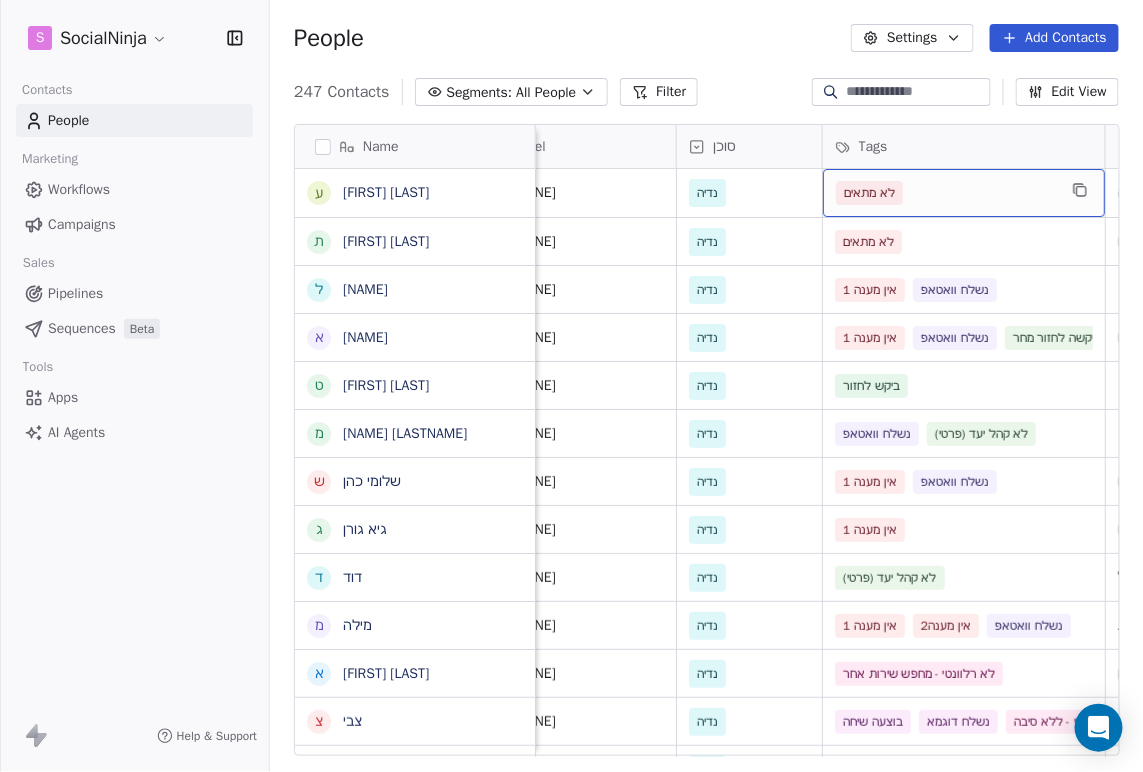 click on "לא מתאים" at bounding box center (946, 193) 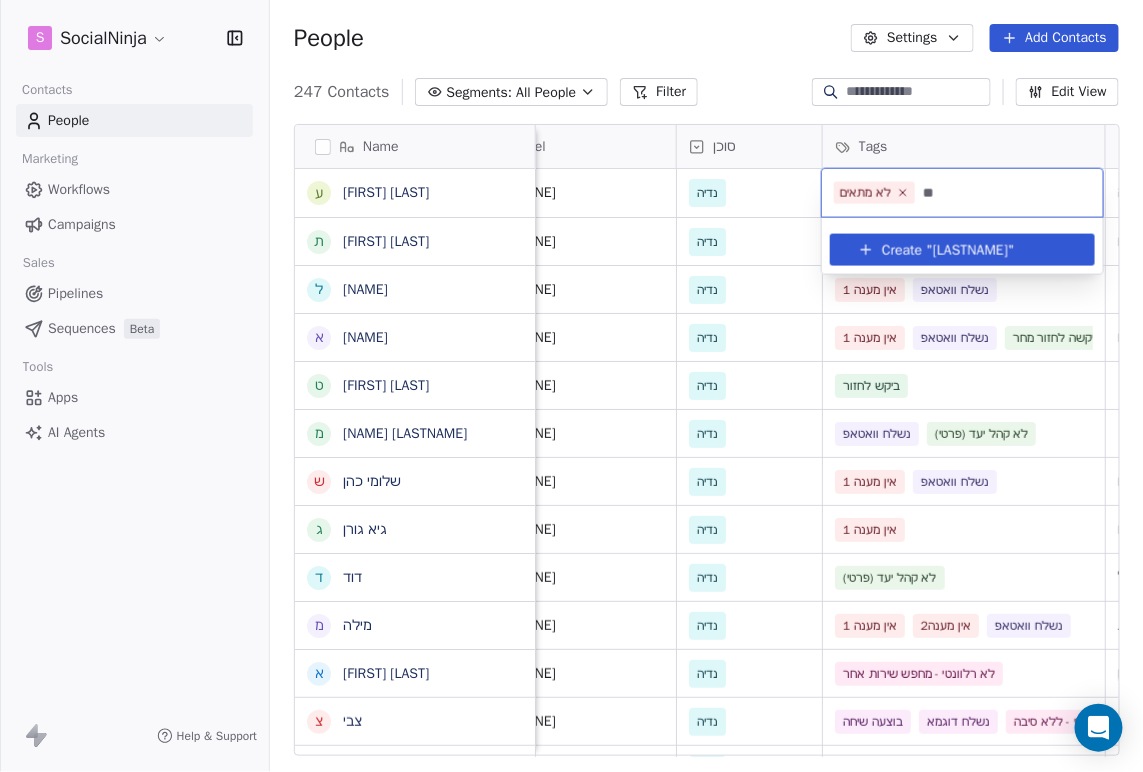 type on "*" 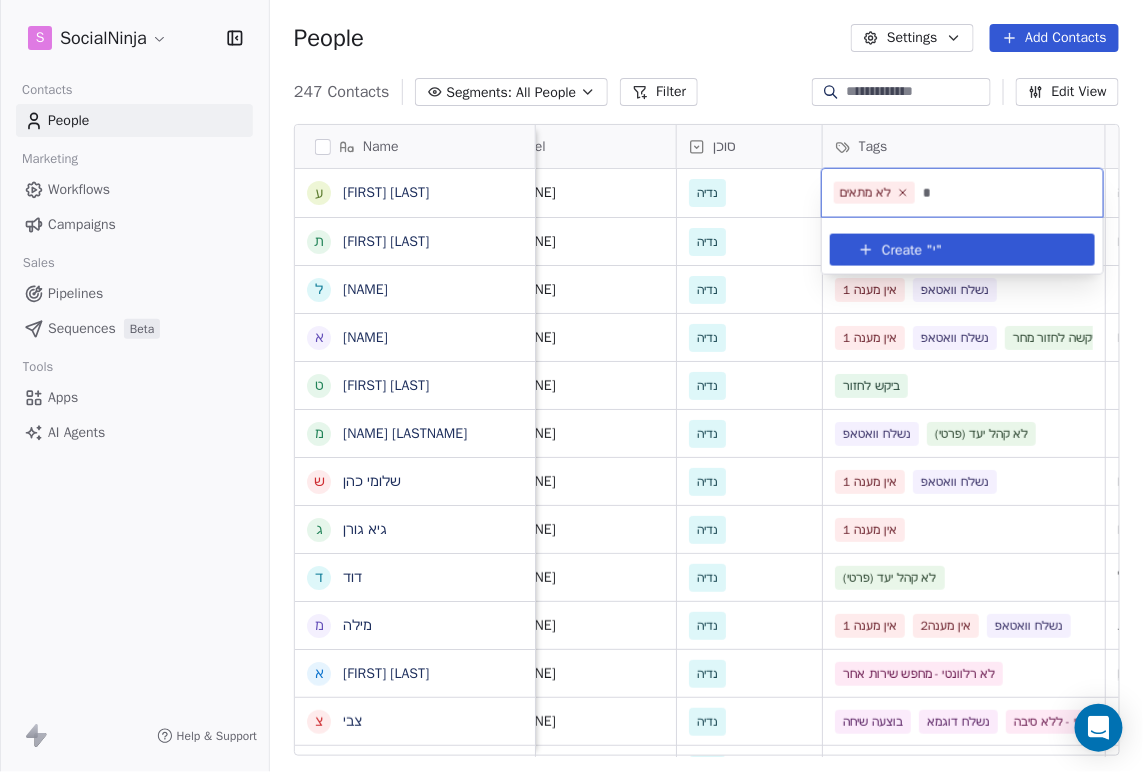 type 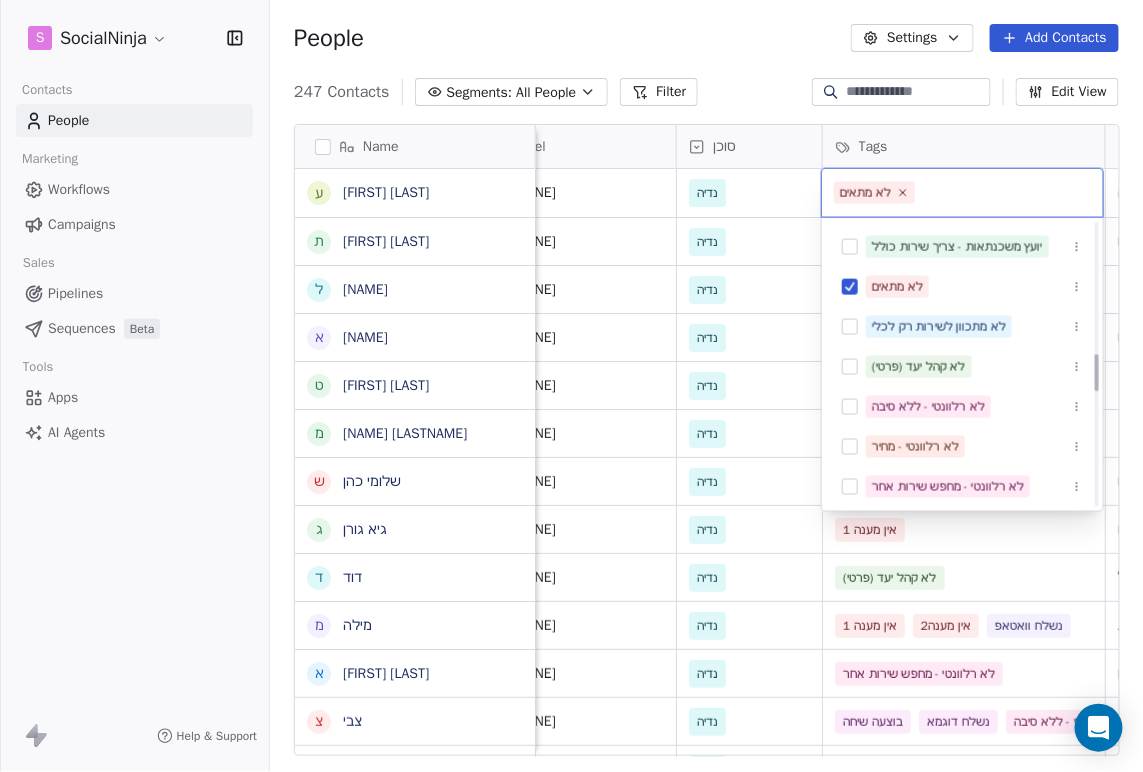 scroll, scrollTop: 1000, scrollLeft: 0, axis: vertical 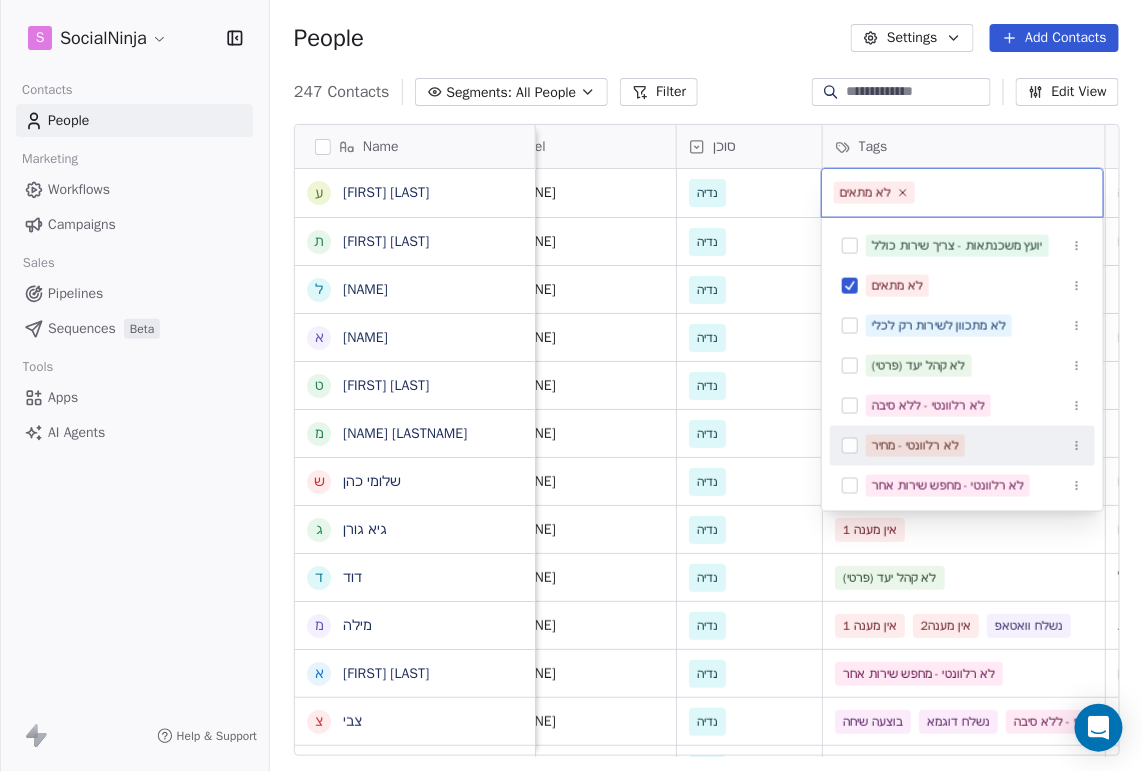 click at bounding box center (850, 446) 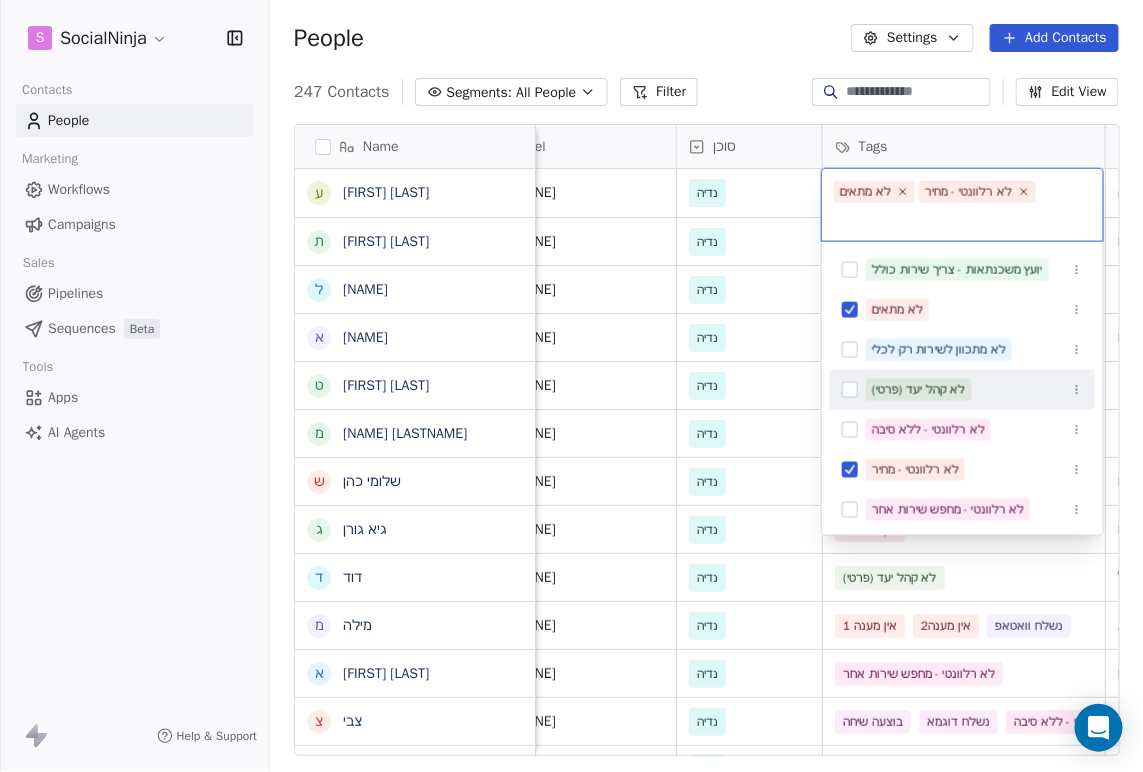 click on "S SocialNinja Contacts People Marketing Workflows Campaigns Sales Pipelines Sequences Beta Tools Apps AI Agents Help & Support People Settings Add Contacts 247 Contacts Segments: All People Filter Edit View Tag Add to Sequence Export Name ע [NAME] ת [NAME] ל [NAME] א [NAME] ט [NAME] מ [NAME] ש [NAME] ג [NAME] ד [NAME] מ [NAME] א [NAME] צ [NAME] א [NAME] א [NAME] ש [NAME] ה [NAME] א [NAME] א [NAME] ק [NAME] א [NAME] ע [NAME] מ [NAME] מ [NAME] ג [NAME] ז [NAME] א [NAME] ל [NAME] ח [NAME] א [NAME] ק [NAME] א [NAME] י [NAME] Tel סוכן Tags הערה אחרונה שם חברה Email Last Activity Date AST [PHONE] [NAME] לא מתאים אומנויות לחימה [PHONE] [NAME] לא מתאים [PHONE] [NAME]" at bounding box center (571, 386) 